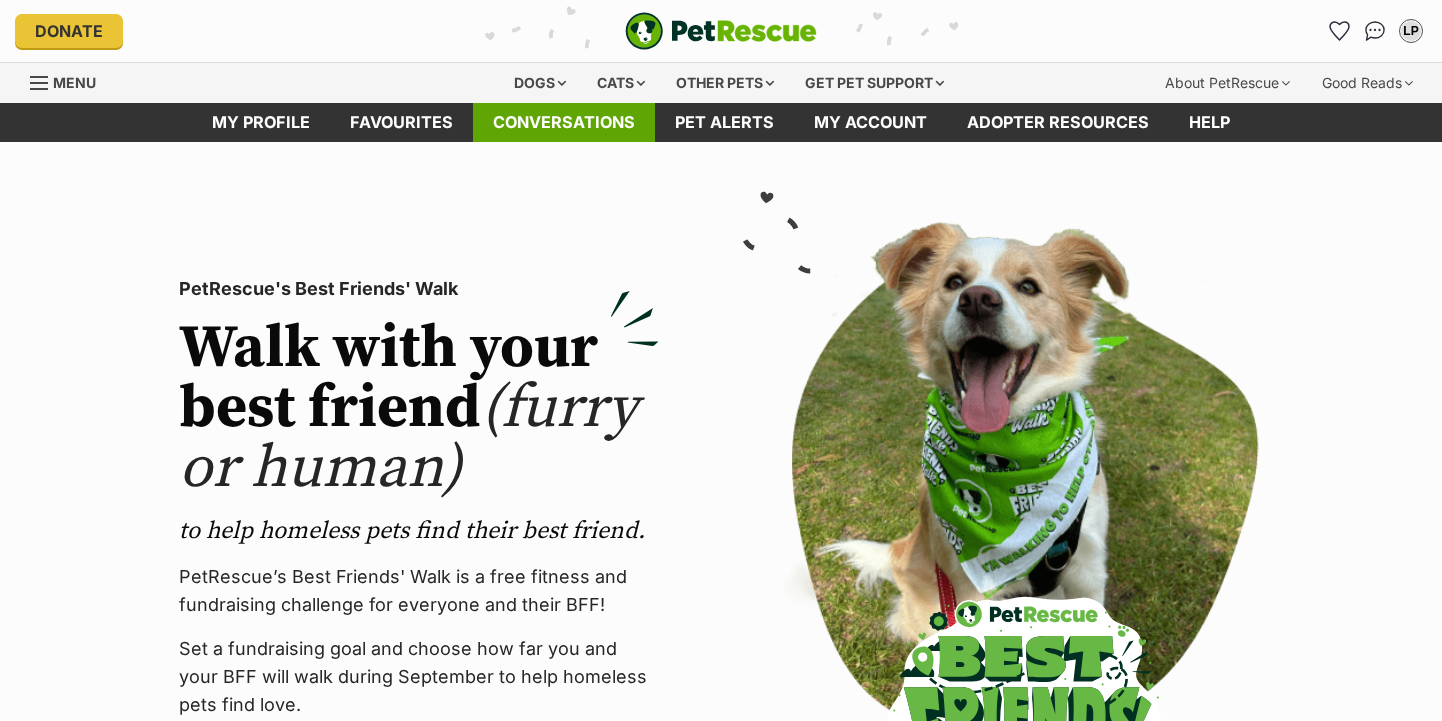 scroll, scrollTop: 0, scrollLeft: 0, axis: both 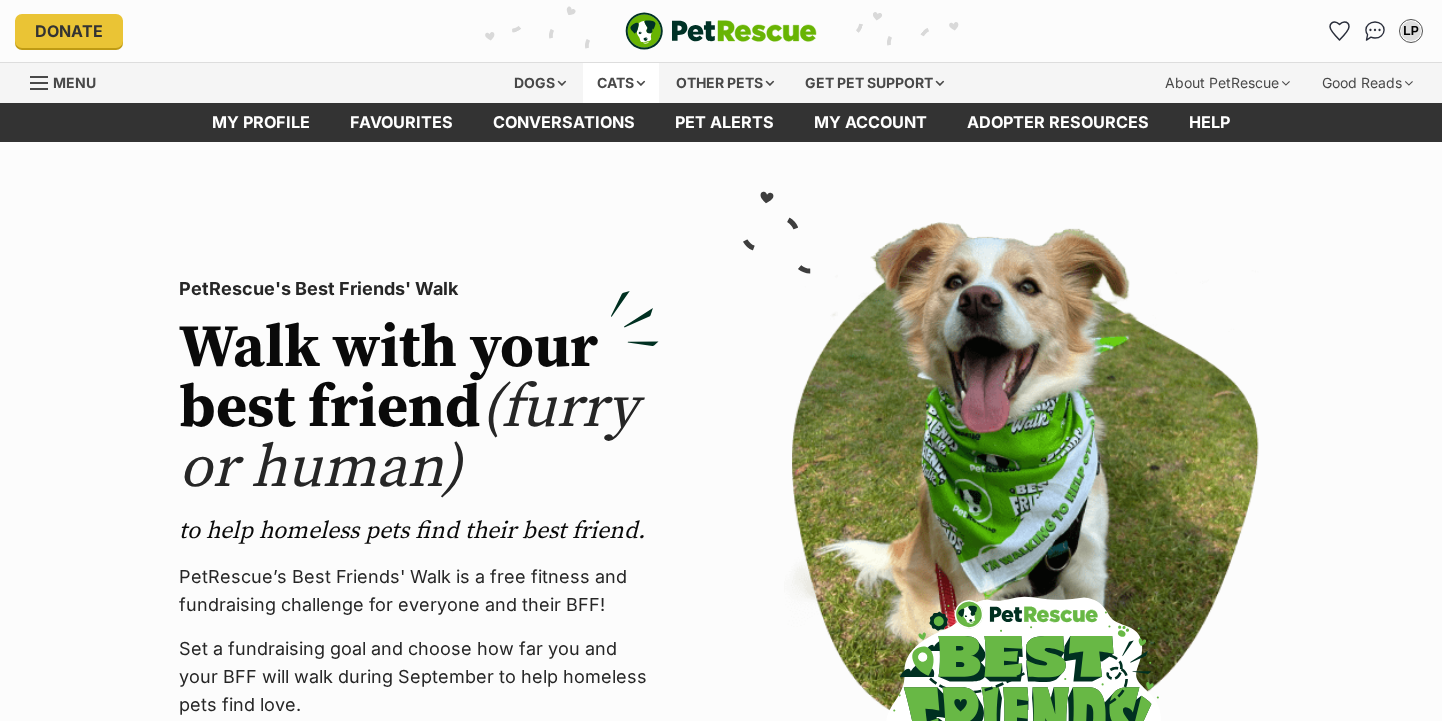 click on "Cats" at bounding box center (621, 83) 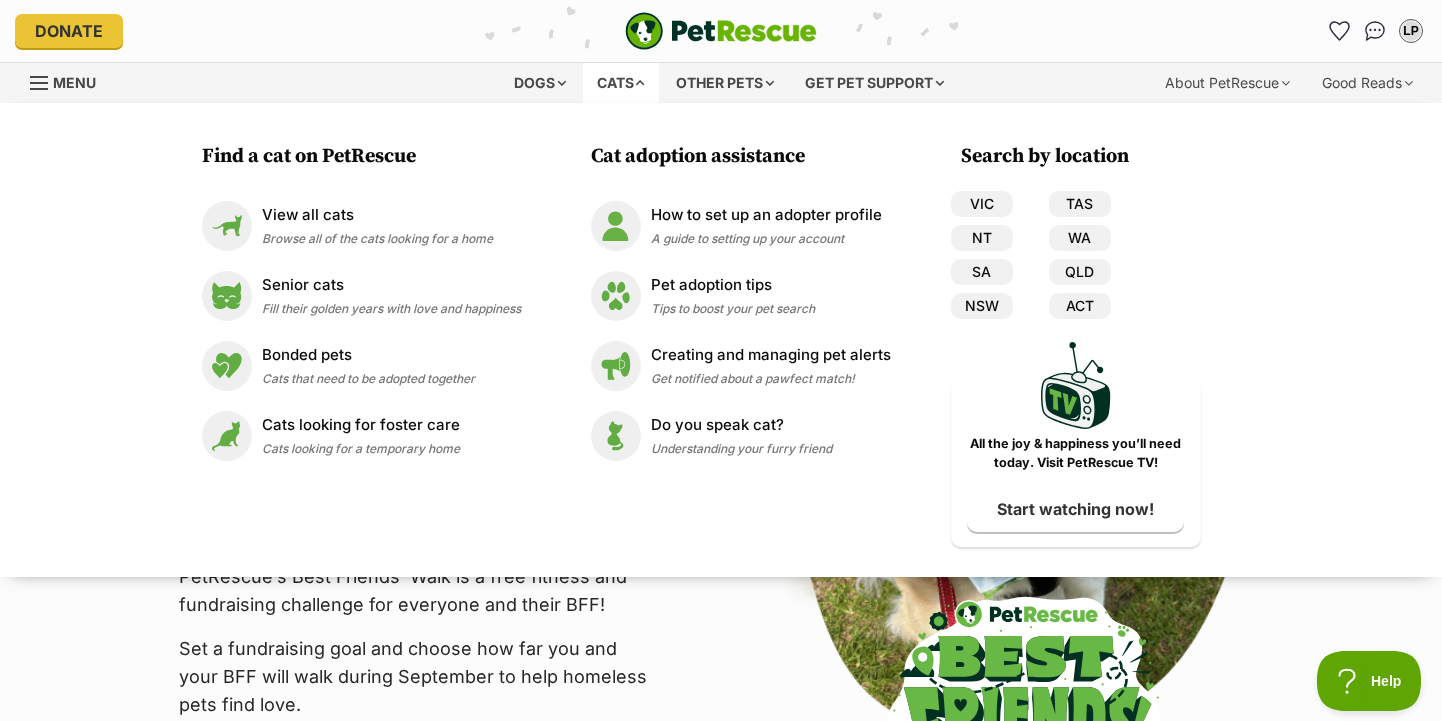 scroll, scrollTop: 0, scrollLeft: 0, axis: both 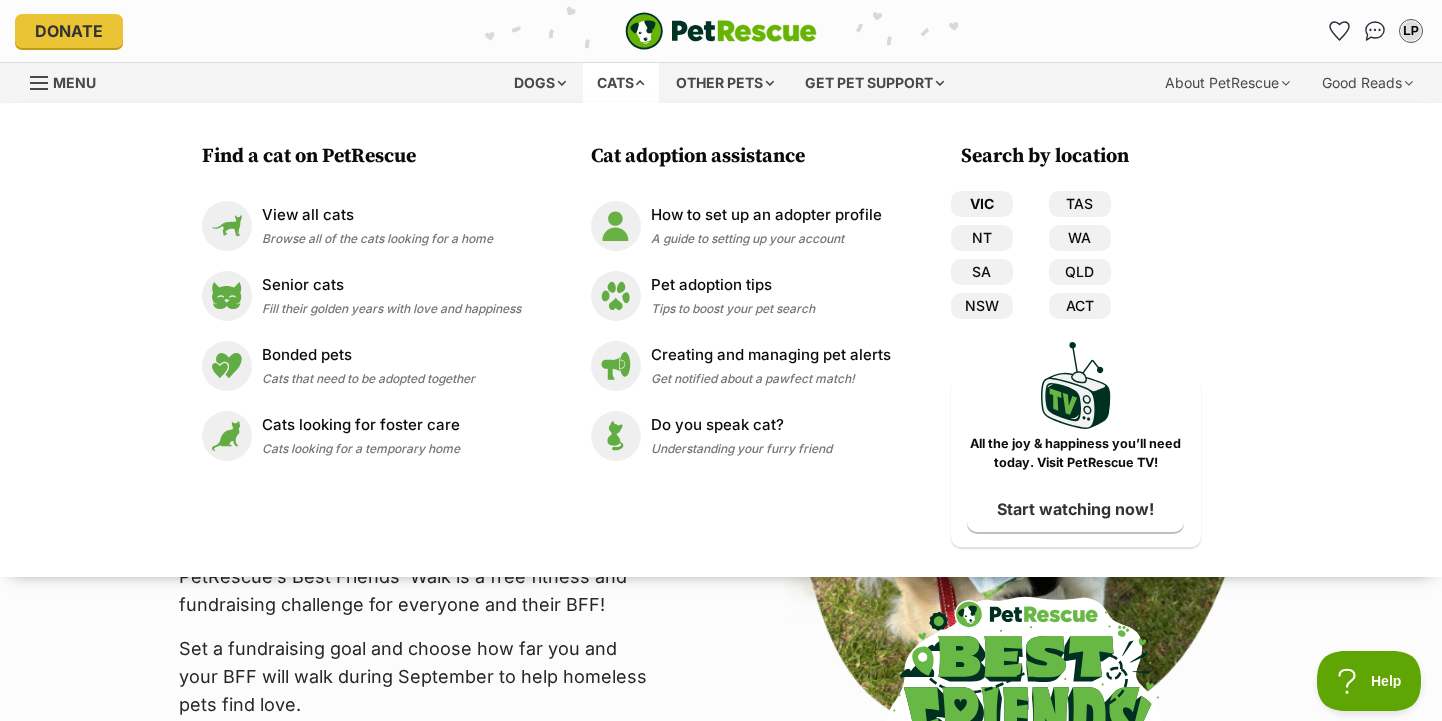 click on "VIC" at bounding box center (982, 204) 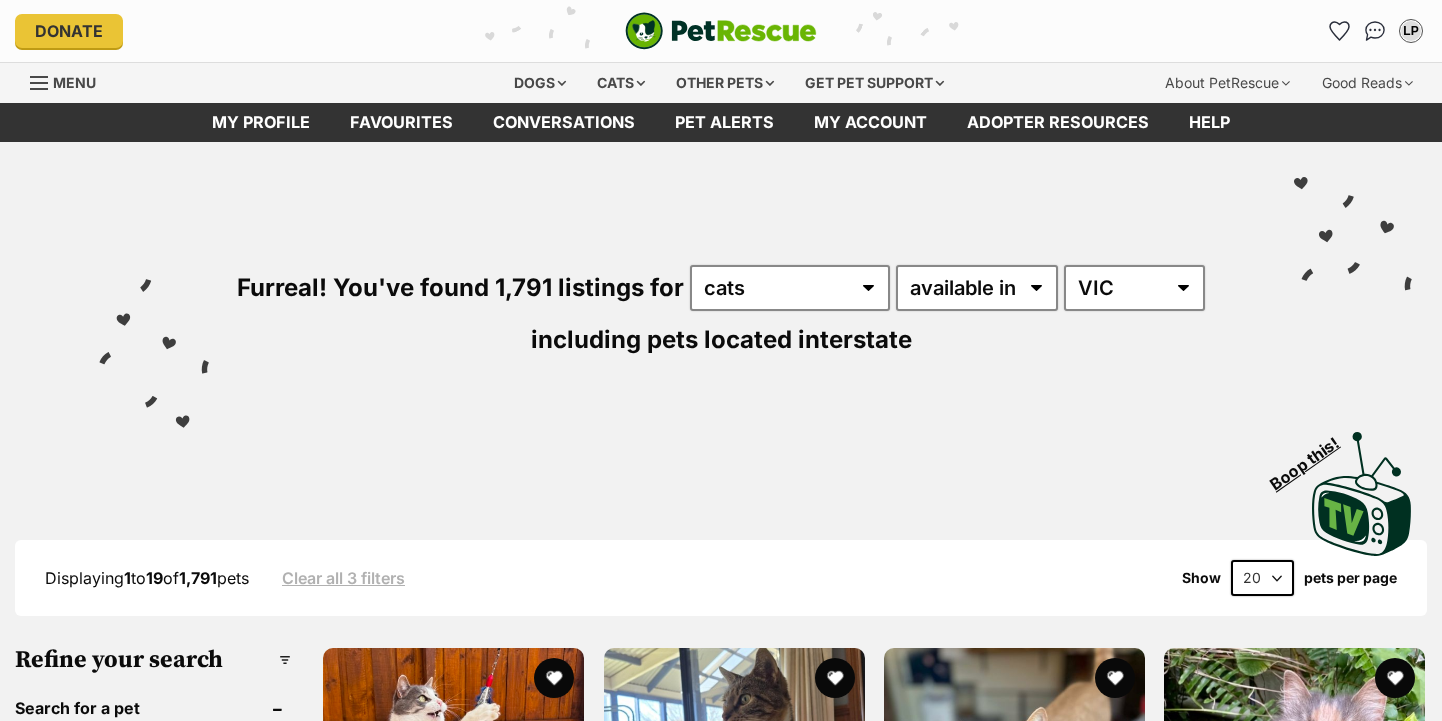 scroll, scrollTop: 0, scrollLeft: 0, axis: both 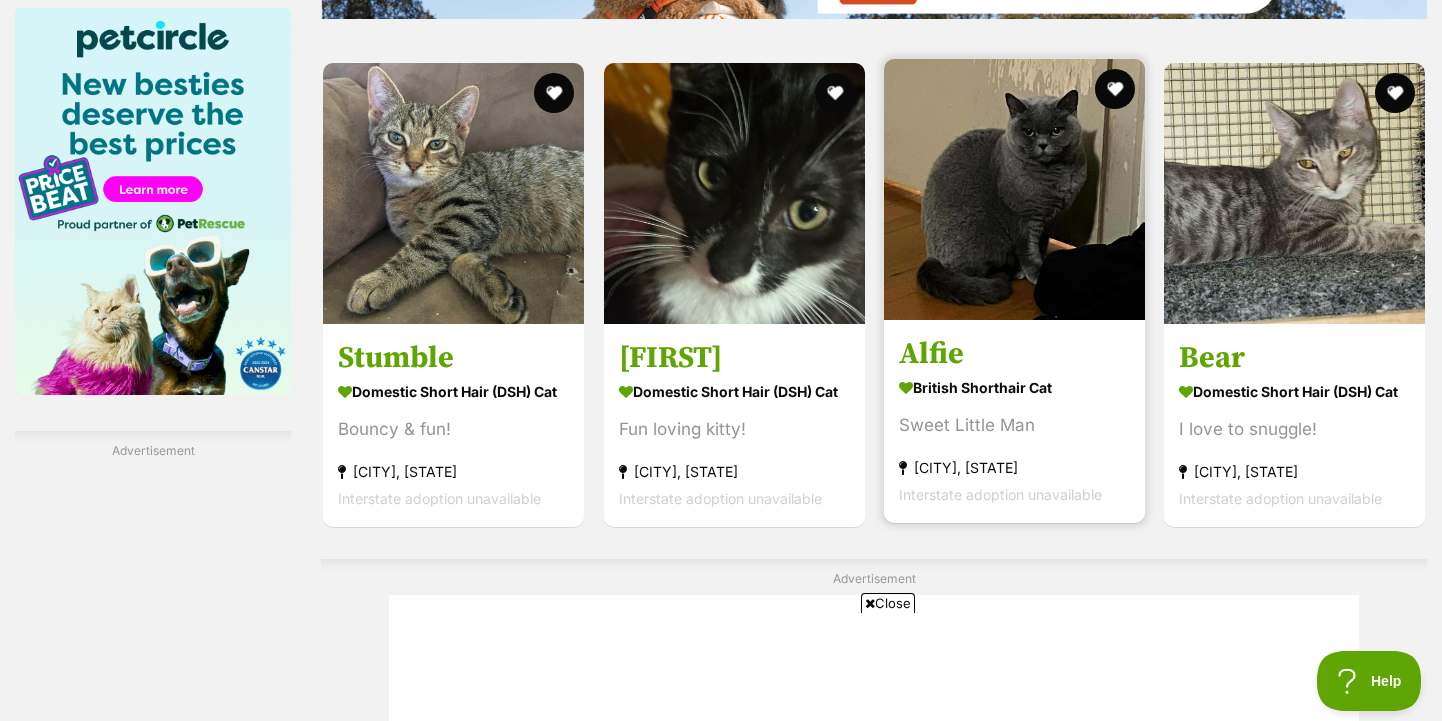 click at bounding box center [1014, 189] 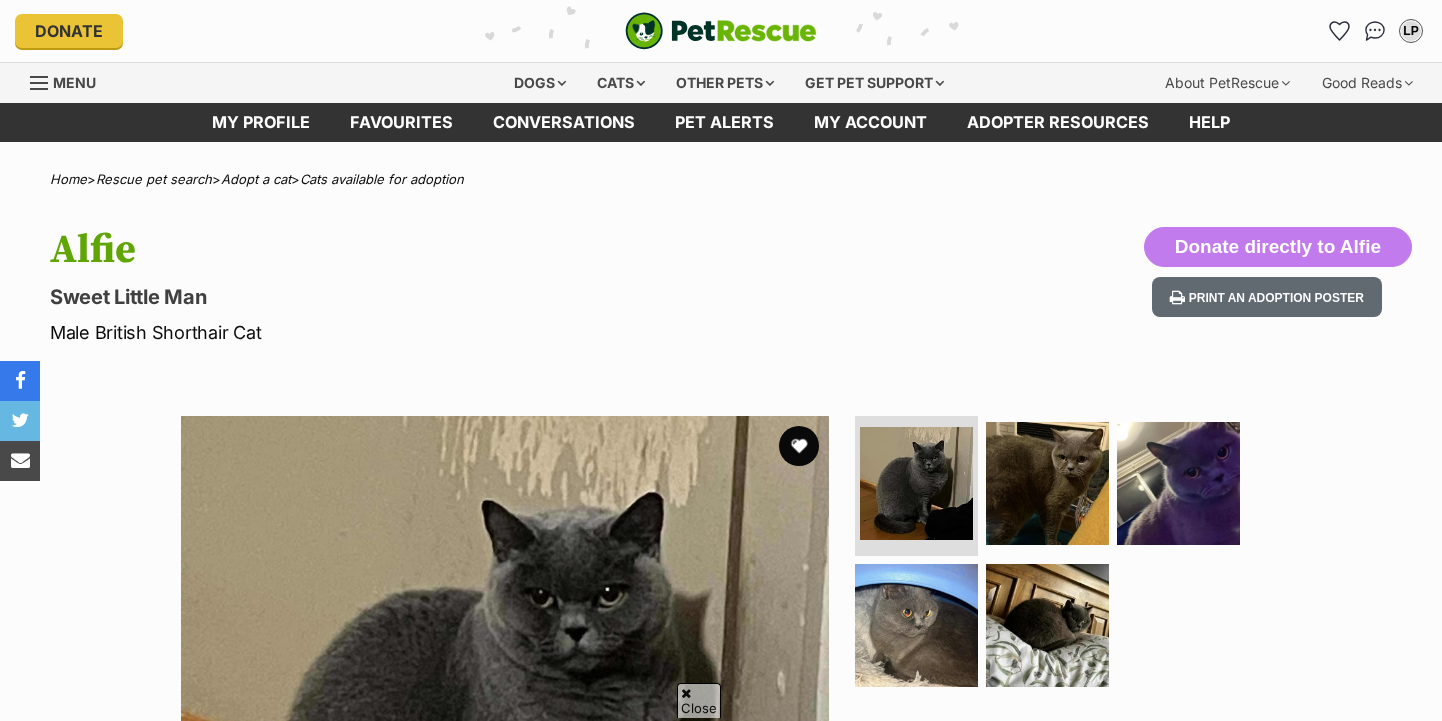 scroll, scrollTop: 332, scrollLeft: 0, axis: vertical 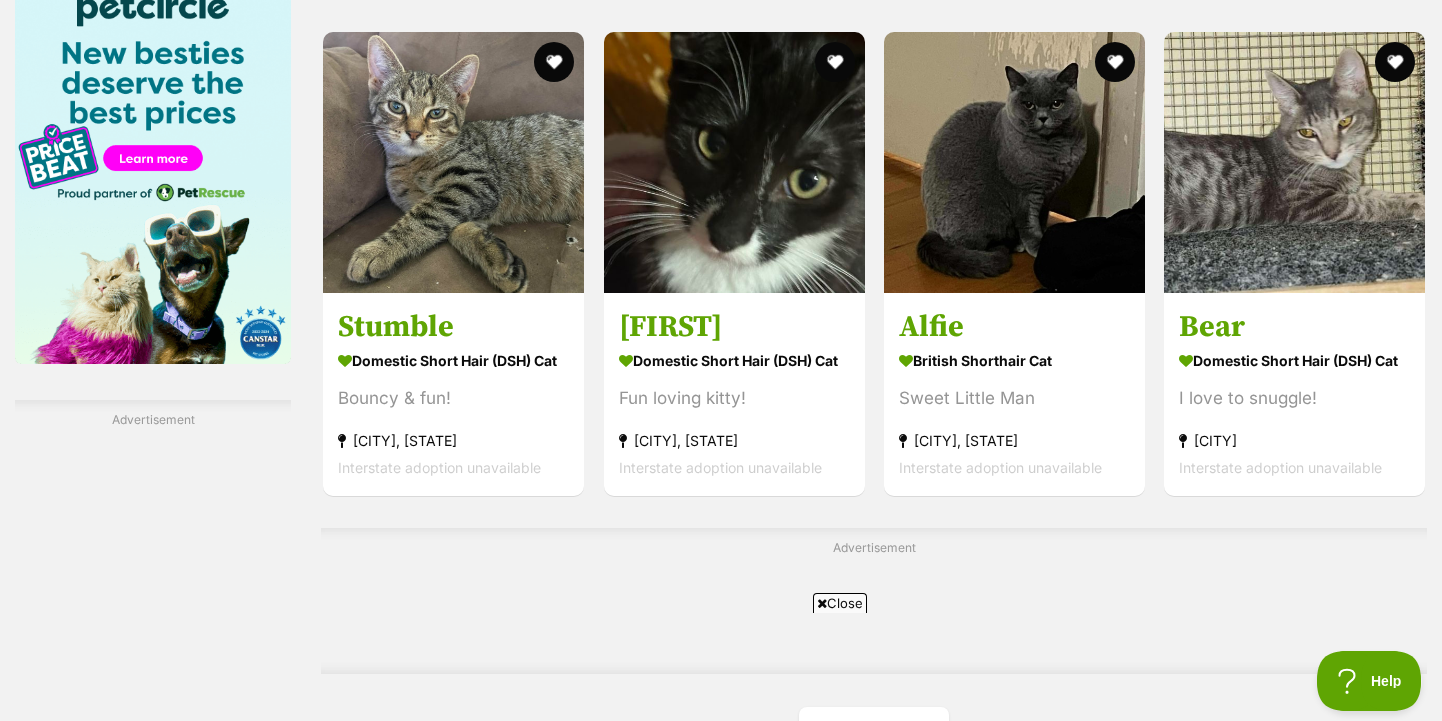 click on "Advertisement" at bounding box center (874, 601) 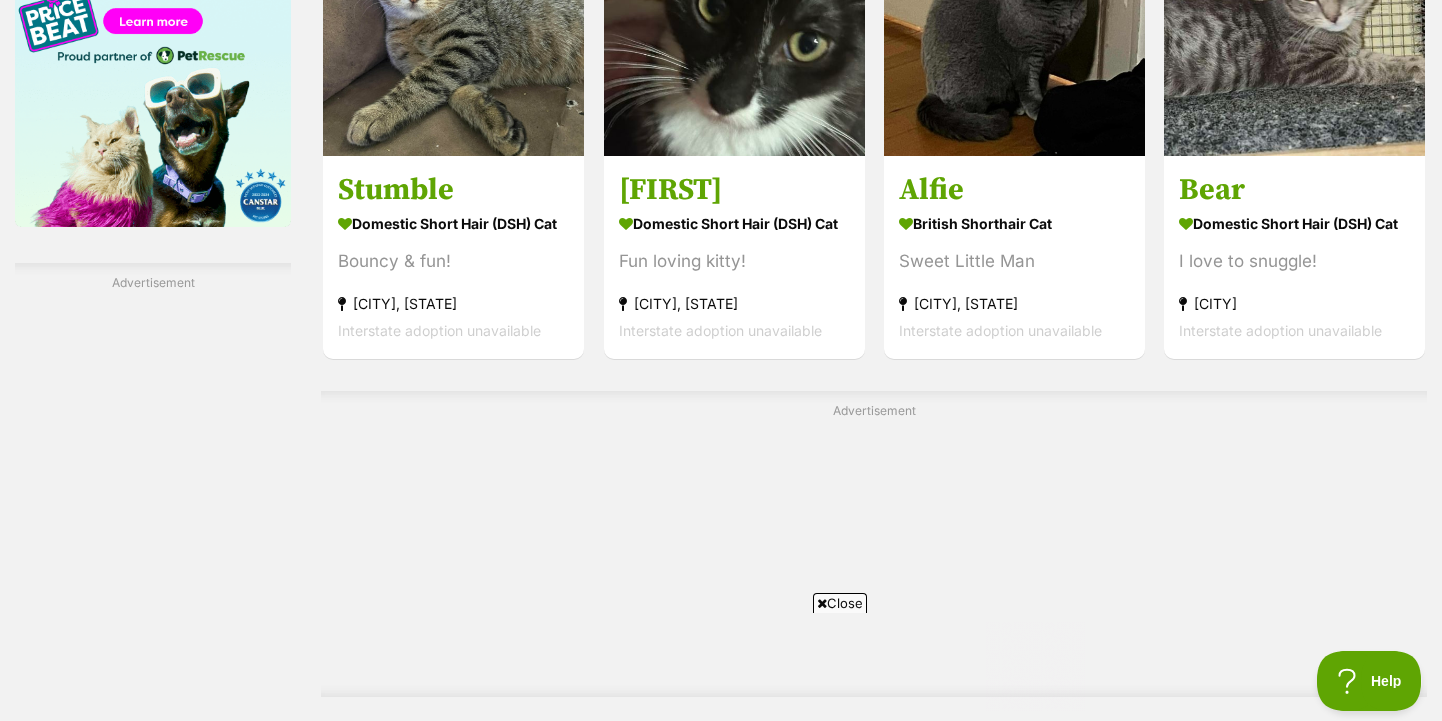 scroll, scrollTop: 3688, scrollLeft: 0, axis: vertical 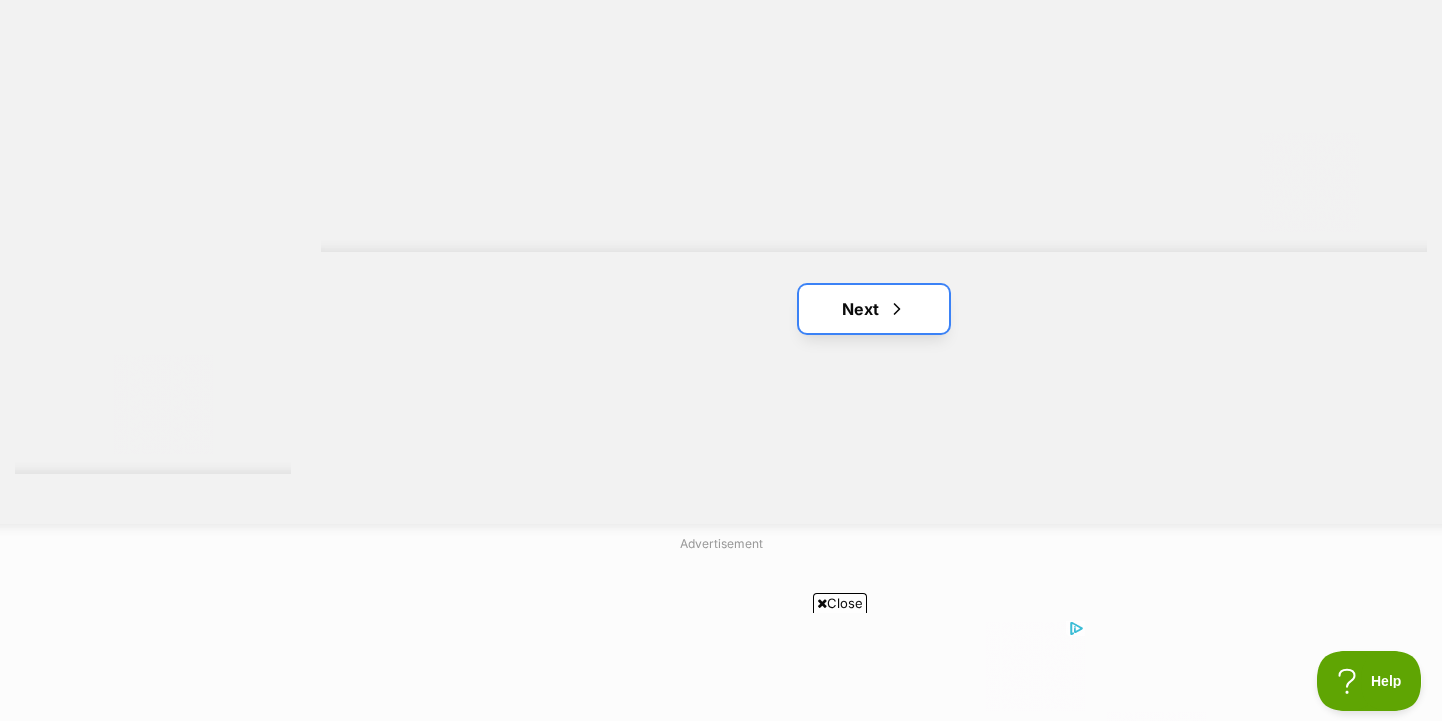 click on "Next" at bounding box center (874, 309) 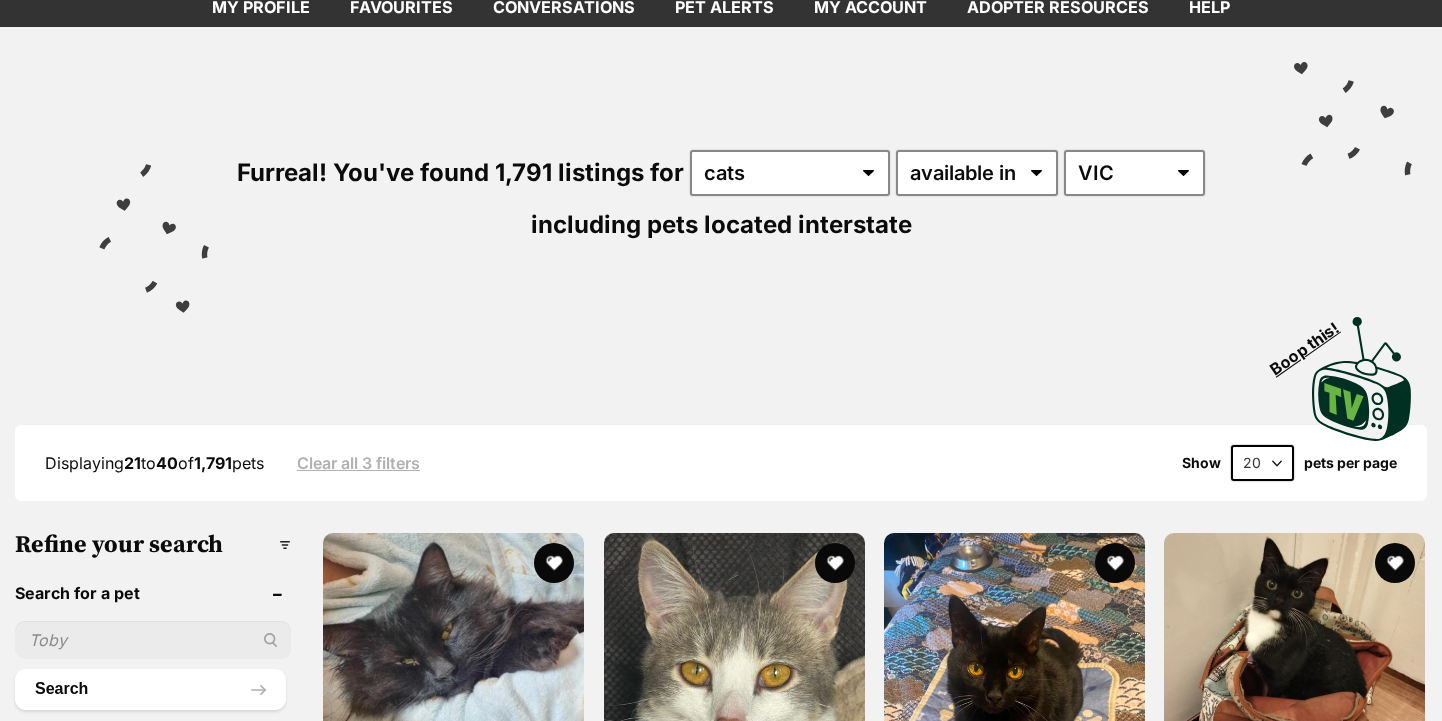 scroll, scrollTop: 0, scrollLeft: 0, axis: both 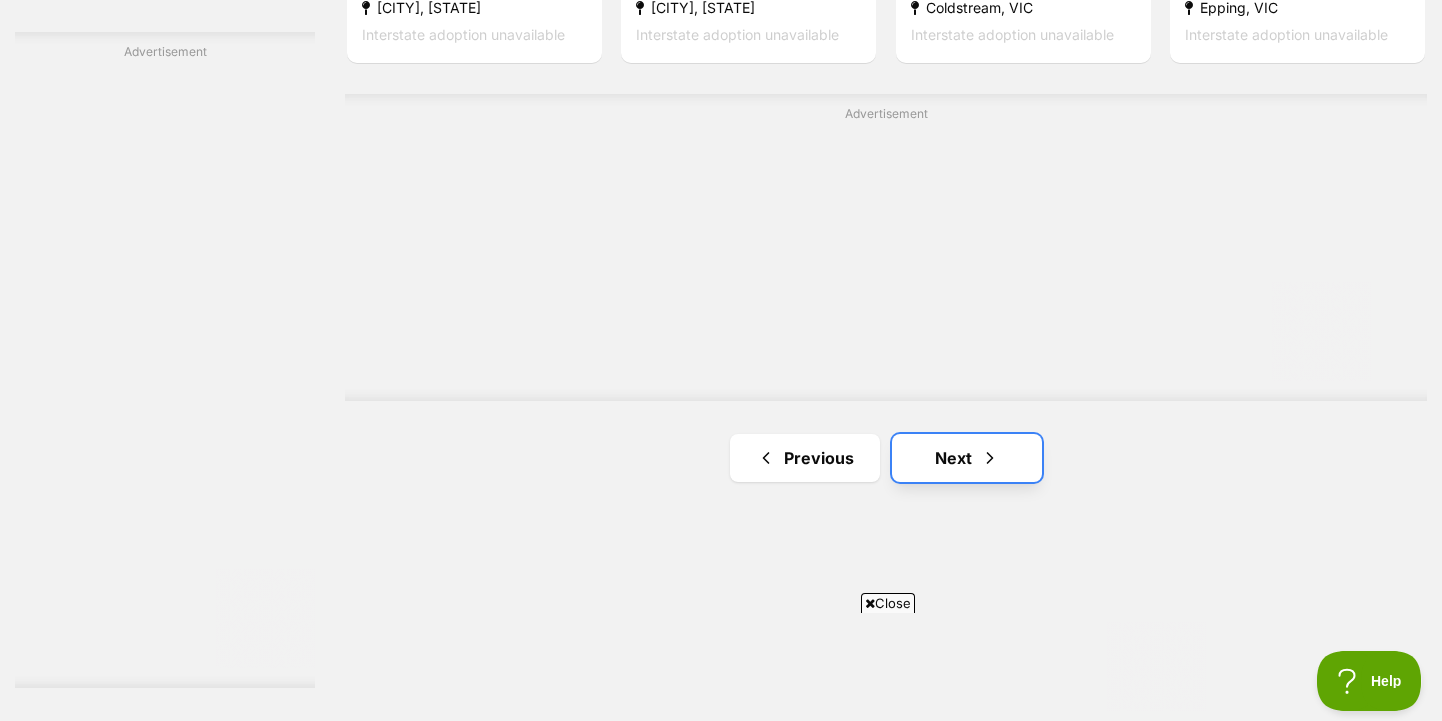click on "Next" at bounding box center (967, 458) 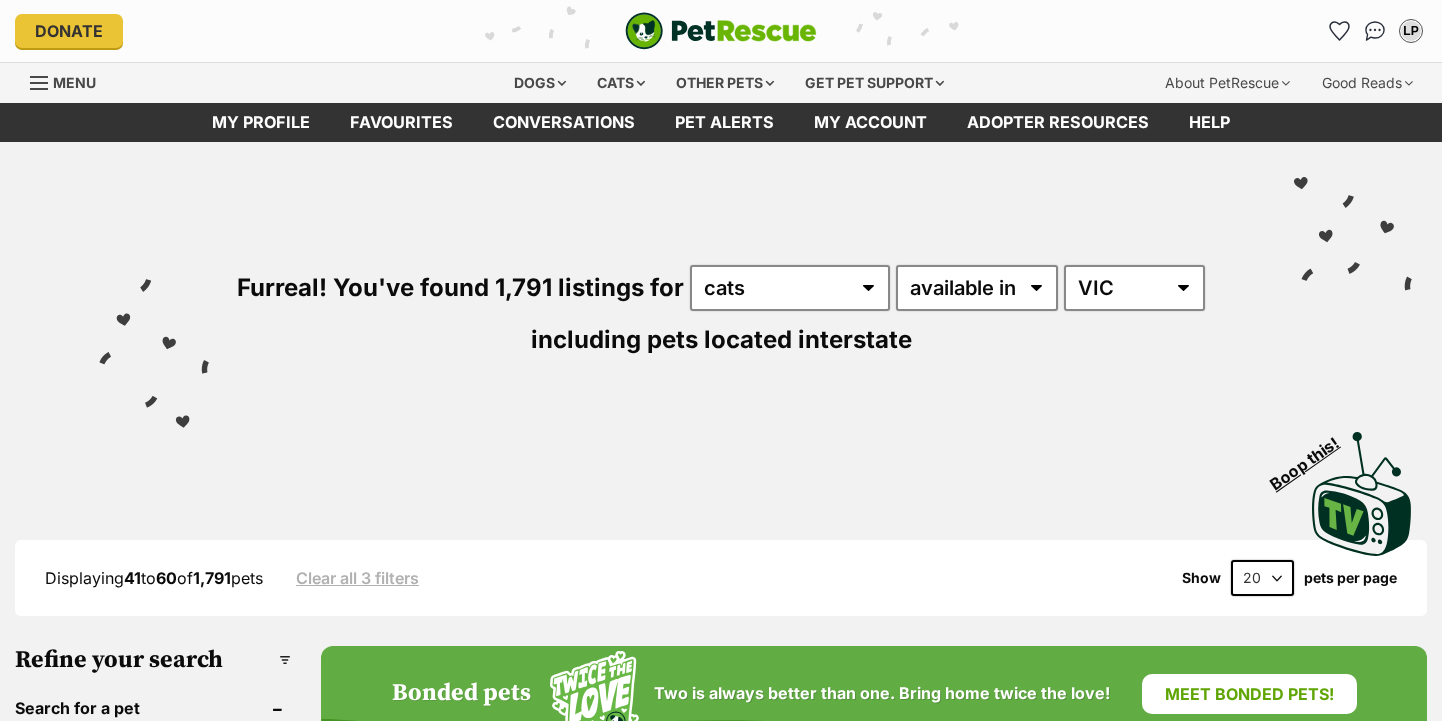 scroll, scrollTop: 0, scrollLeft: 0, axis: both 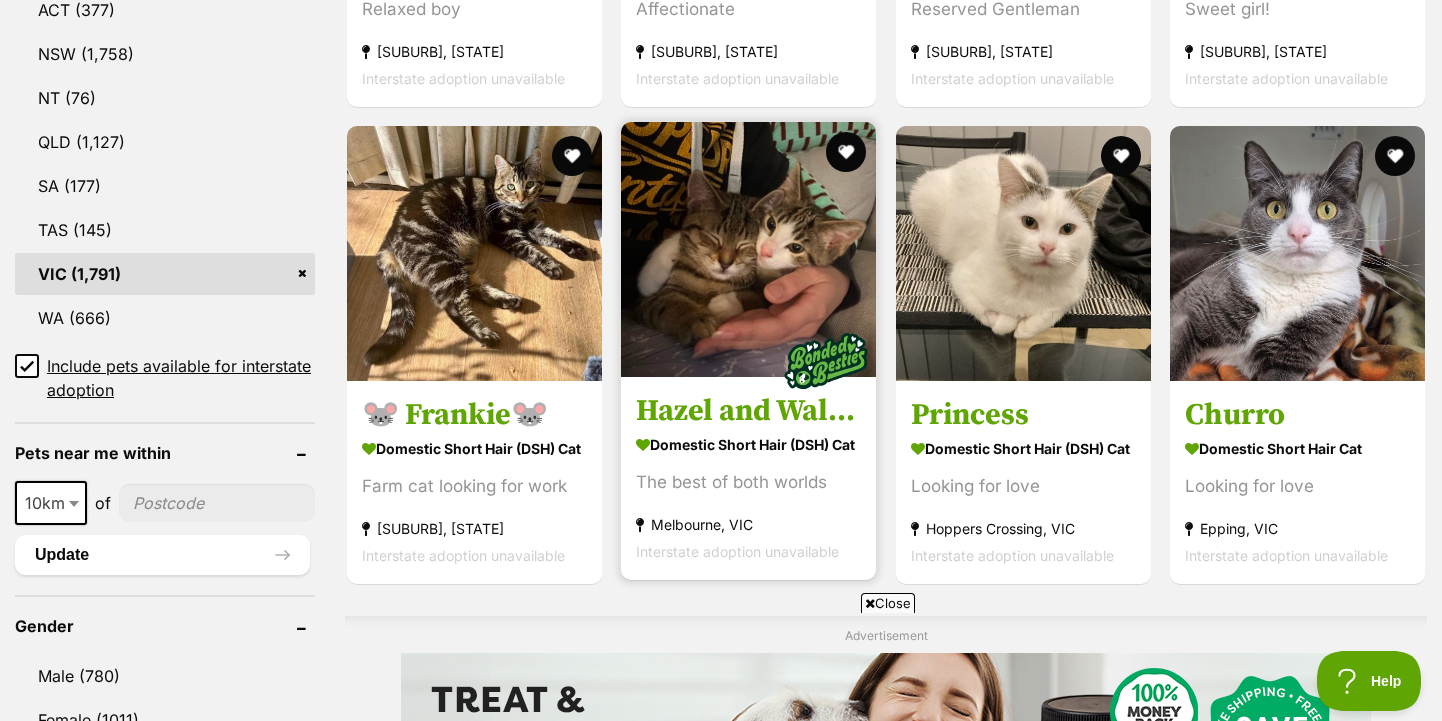 click on "Hazel and Walnut" at bounding box center [748, 411] 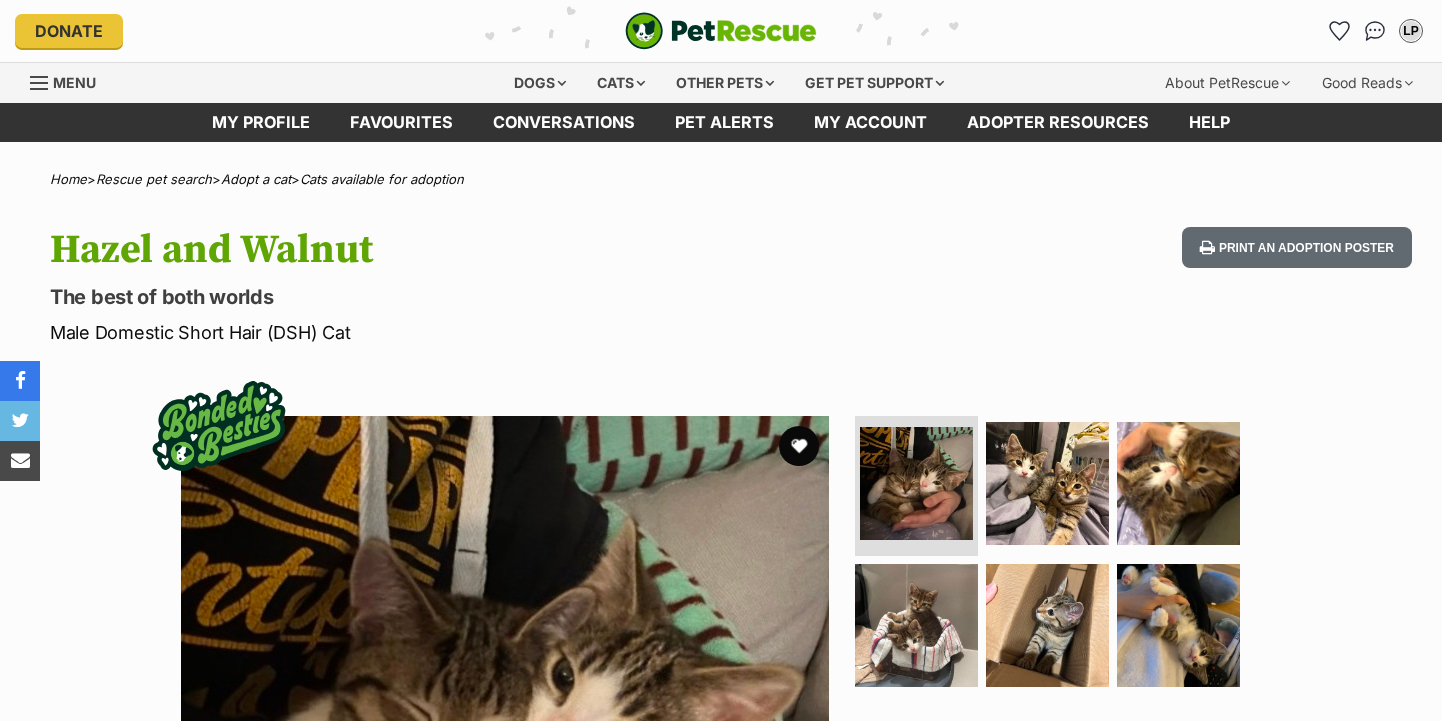 scroll, scrollTop: 0, scrollLeft: 0, axis: both 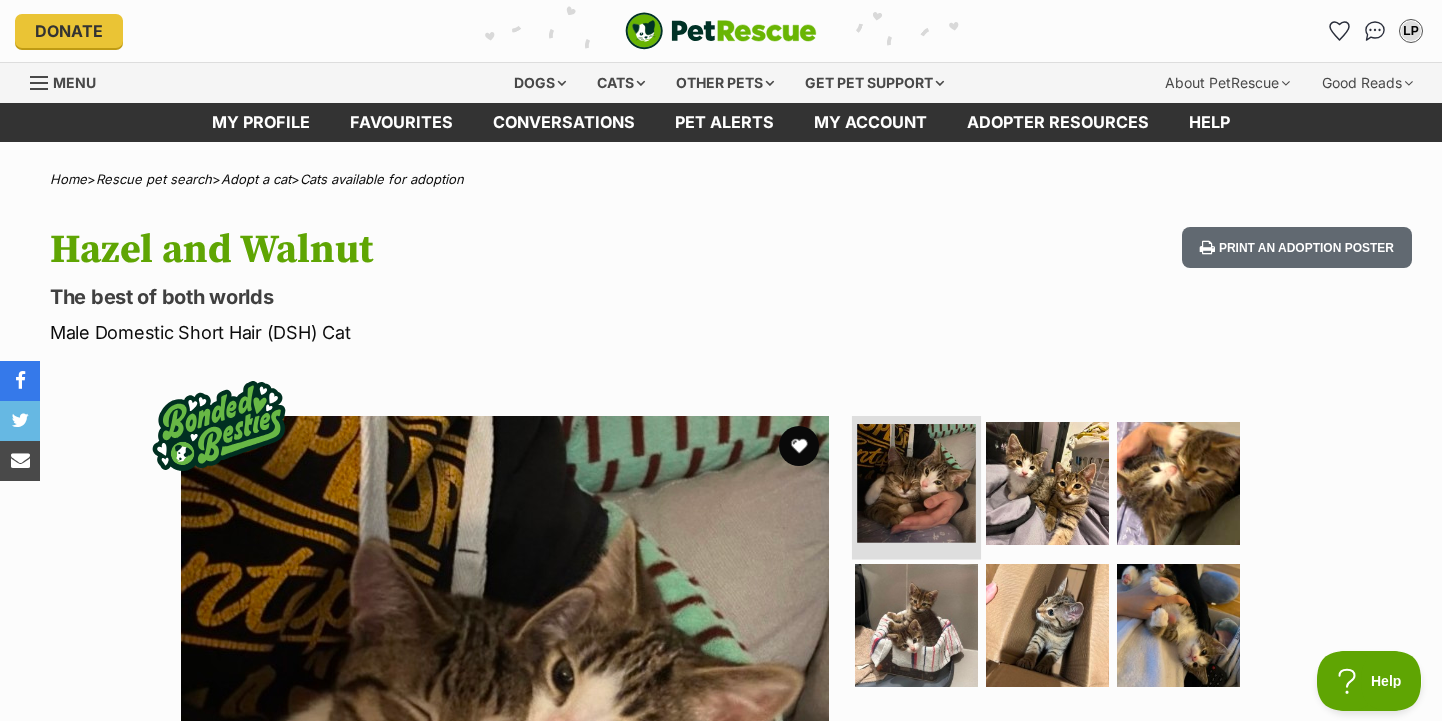 click at bounding box center (916, 483) 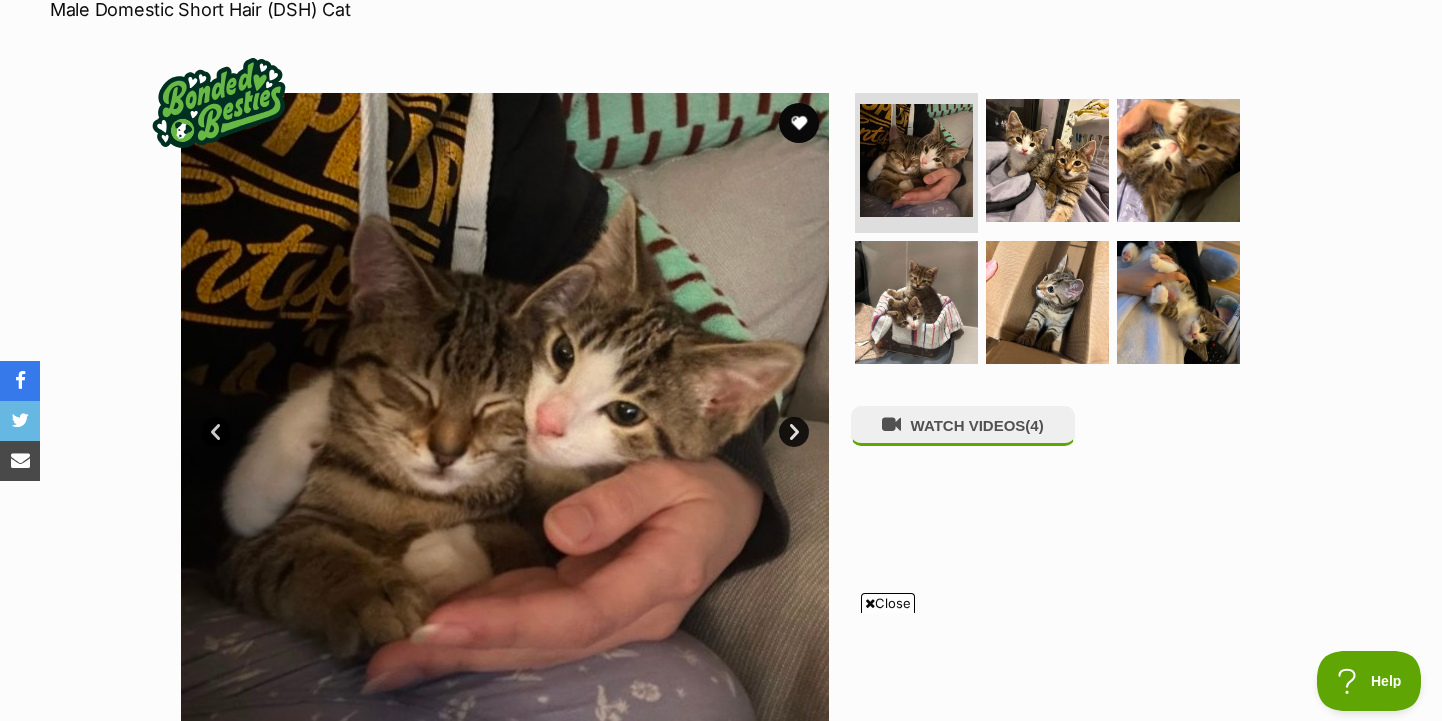 scroll, scrollTop: 292, scrollLeft: 0, axis: vertical 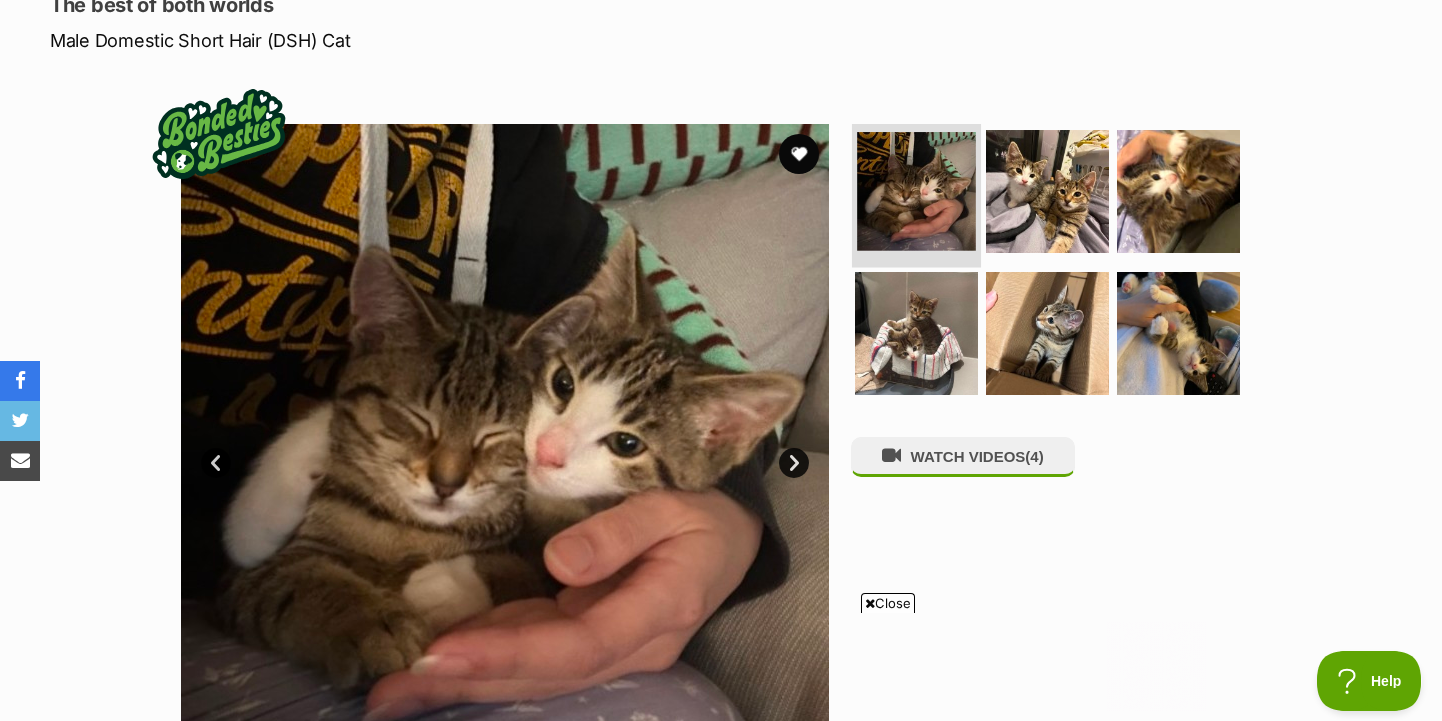 click at bounding box center (916, 191) 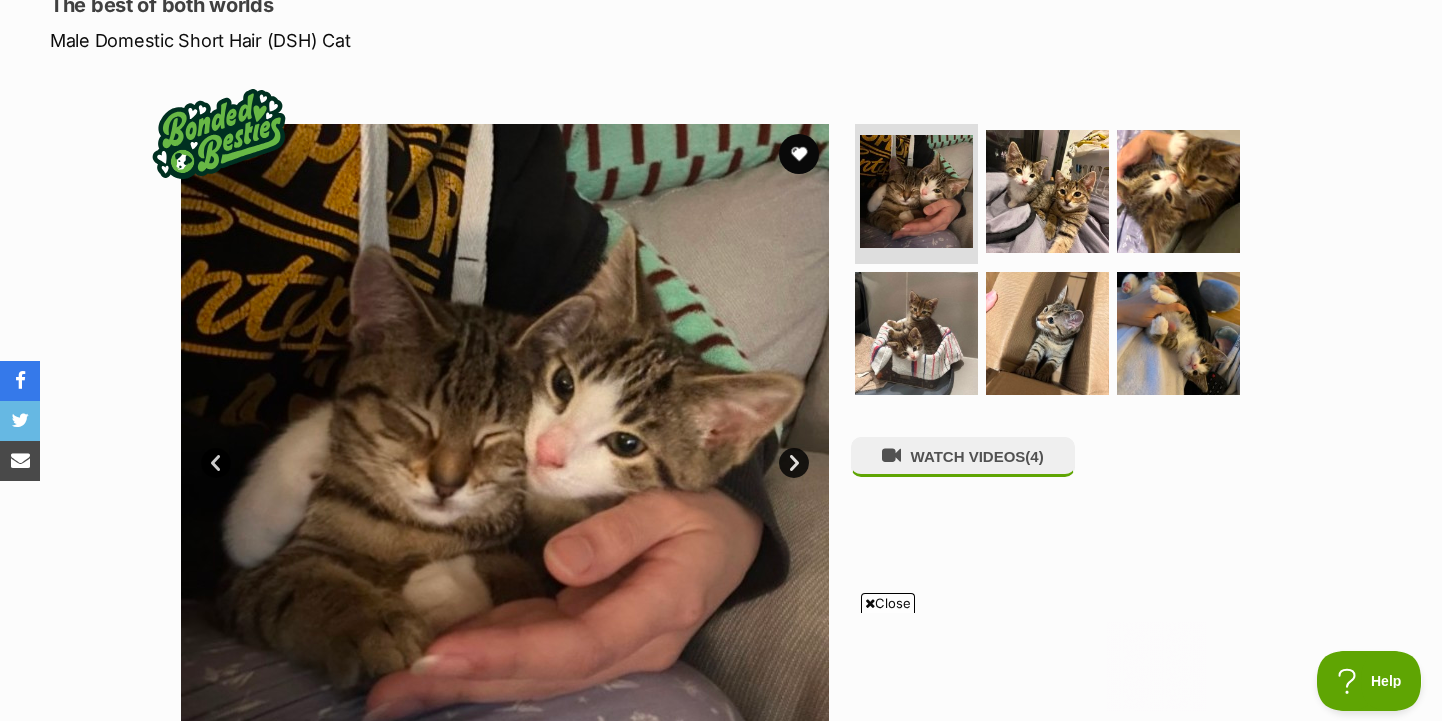click on "Next" at bounding box center (794, 463) 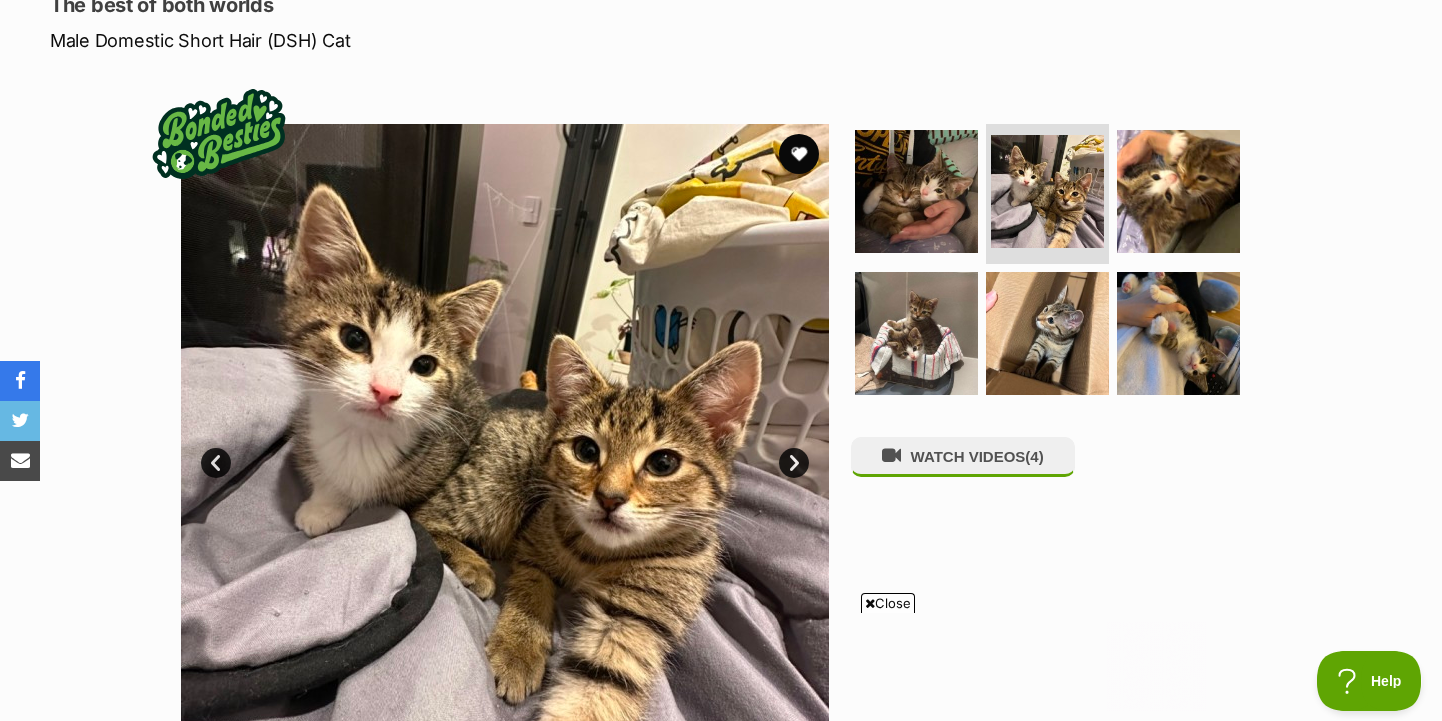 click on "Next" at bounding box center [794, 463] 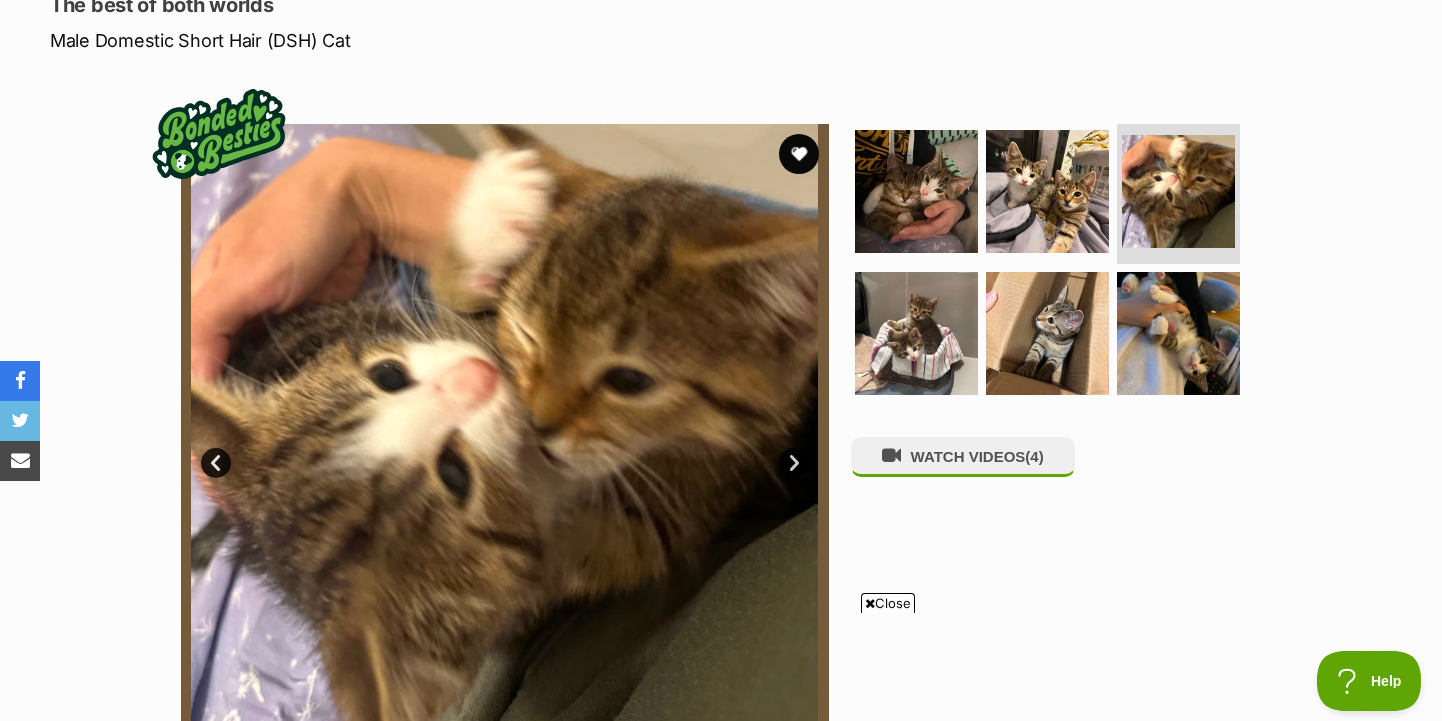 click on "Next" at bounding box center [794, 463] 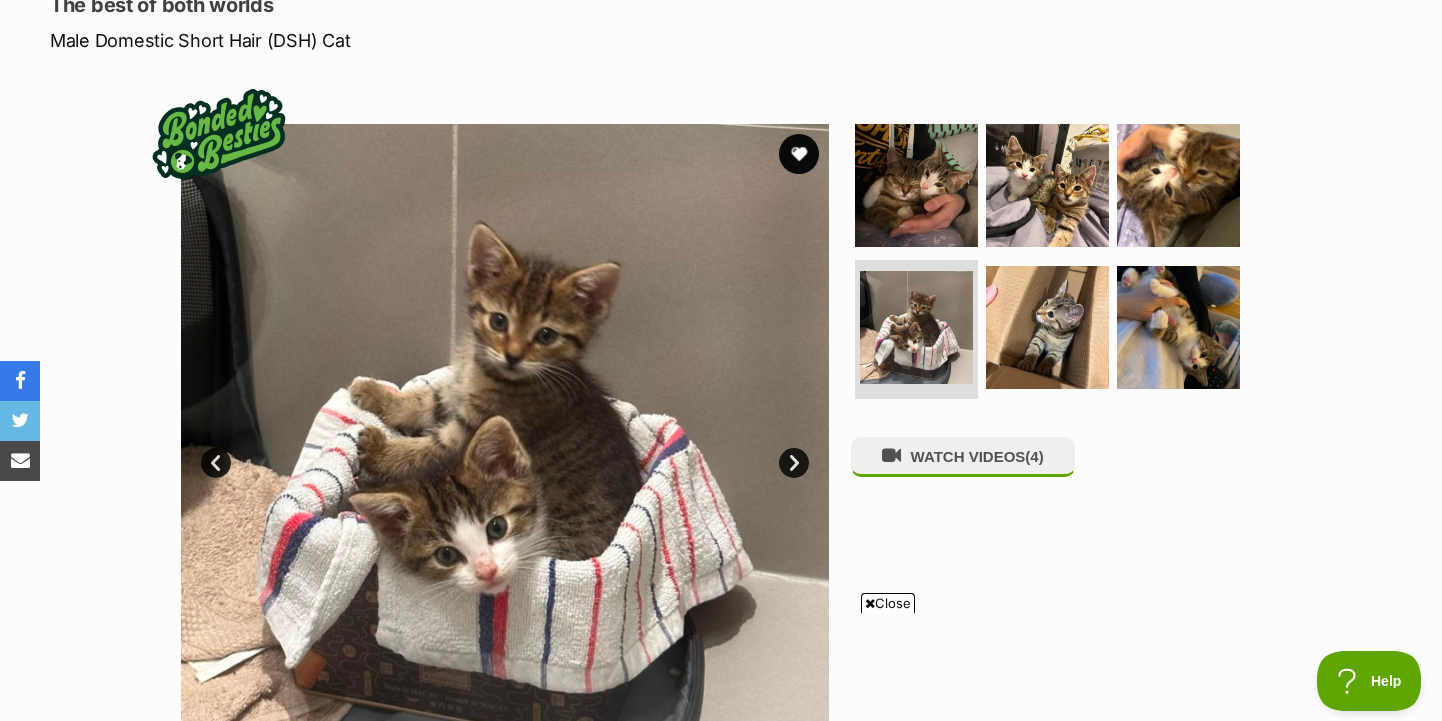 click on "Next" at bounding box center [794, 463] 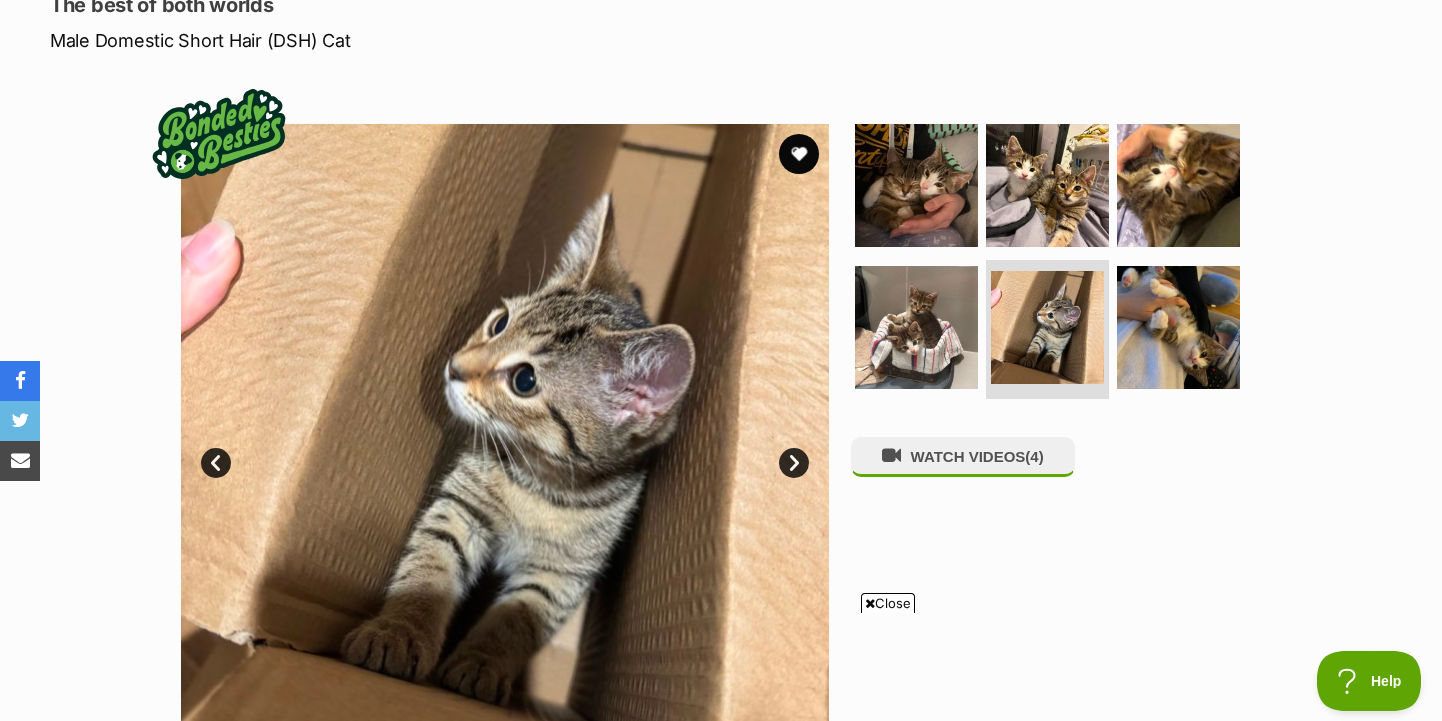 click on "Next" at bounding box center [794, 463] 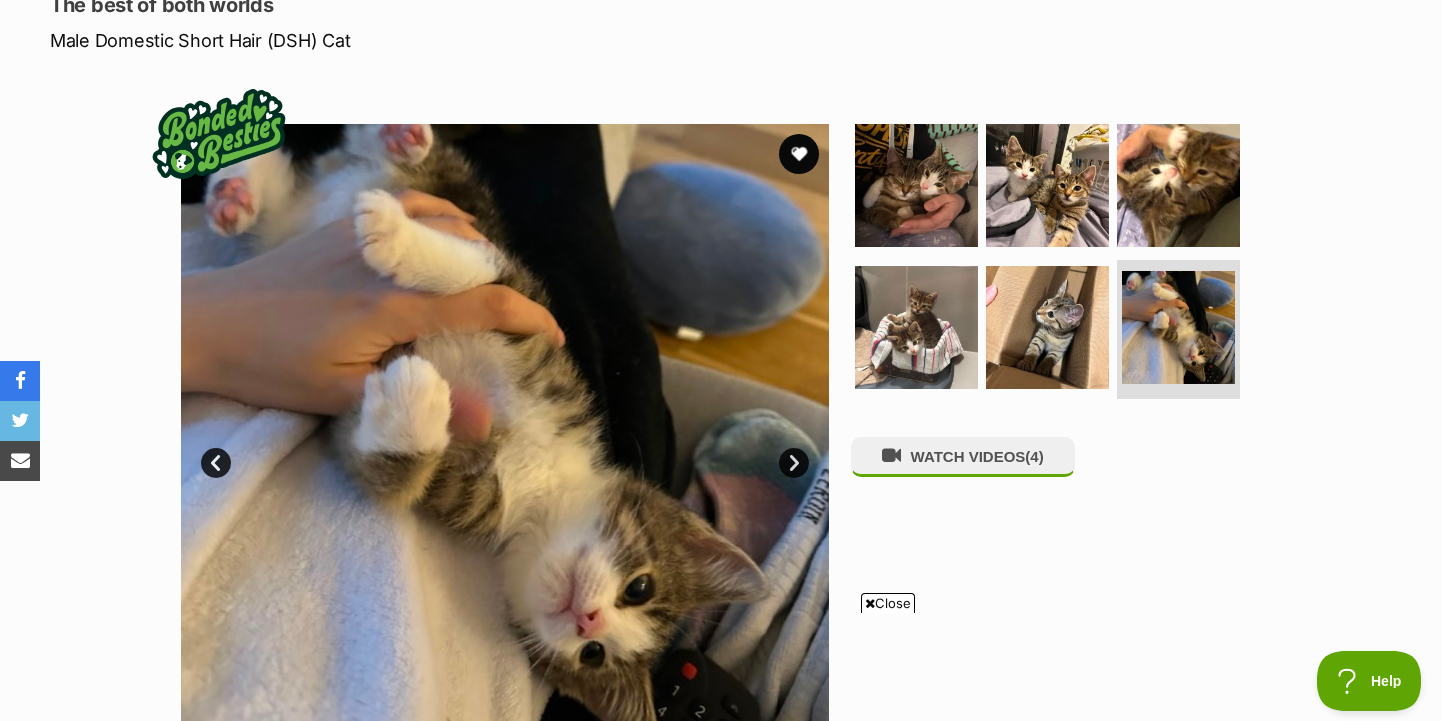 click on "Next" at bounding box center (794, 463) 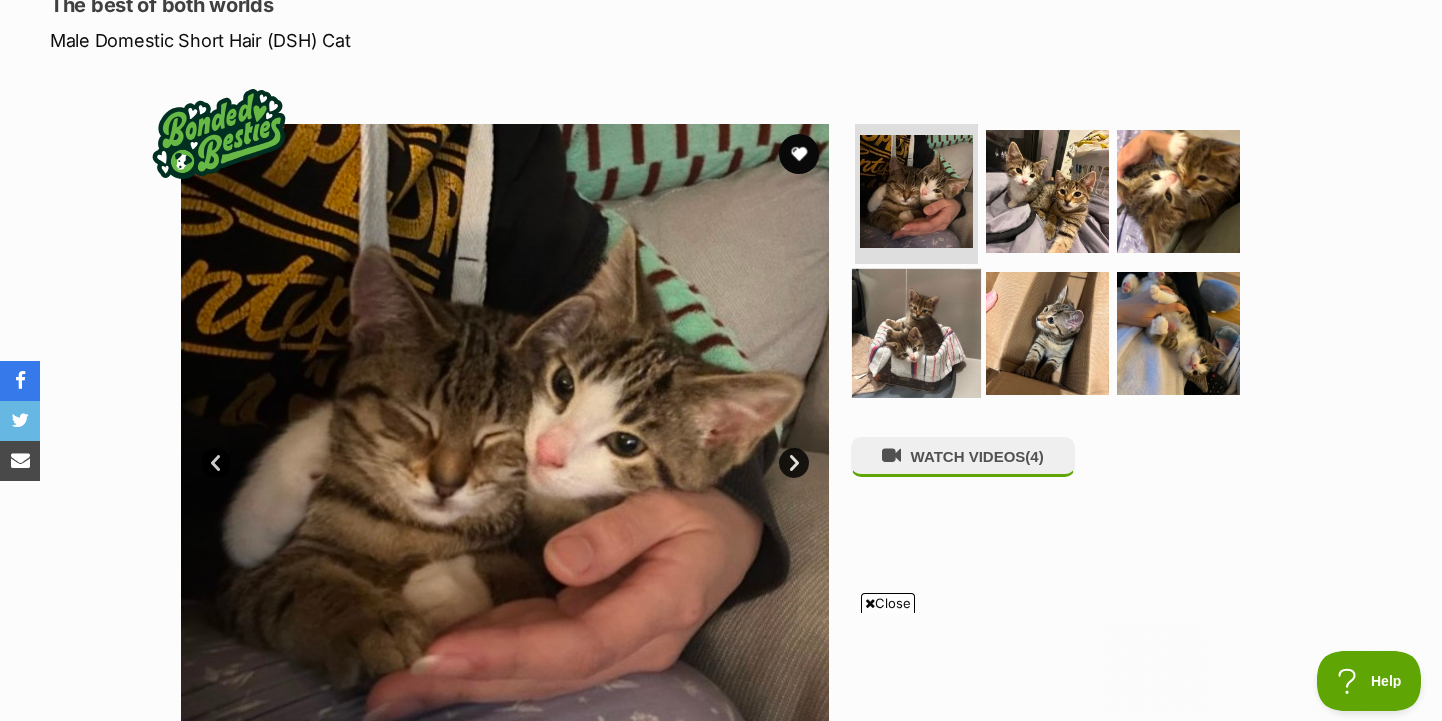 click at bounding box center [916, 332] 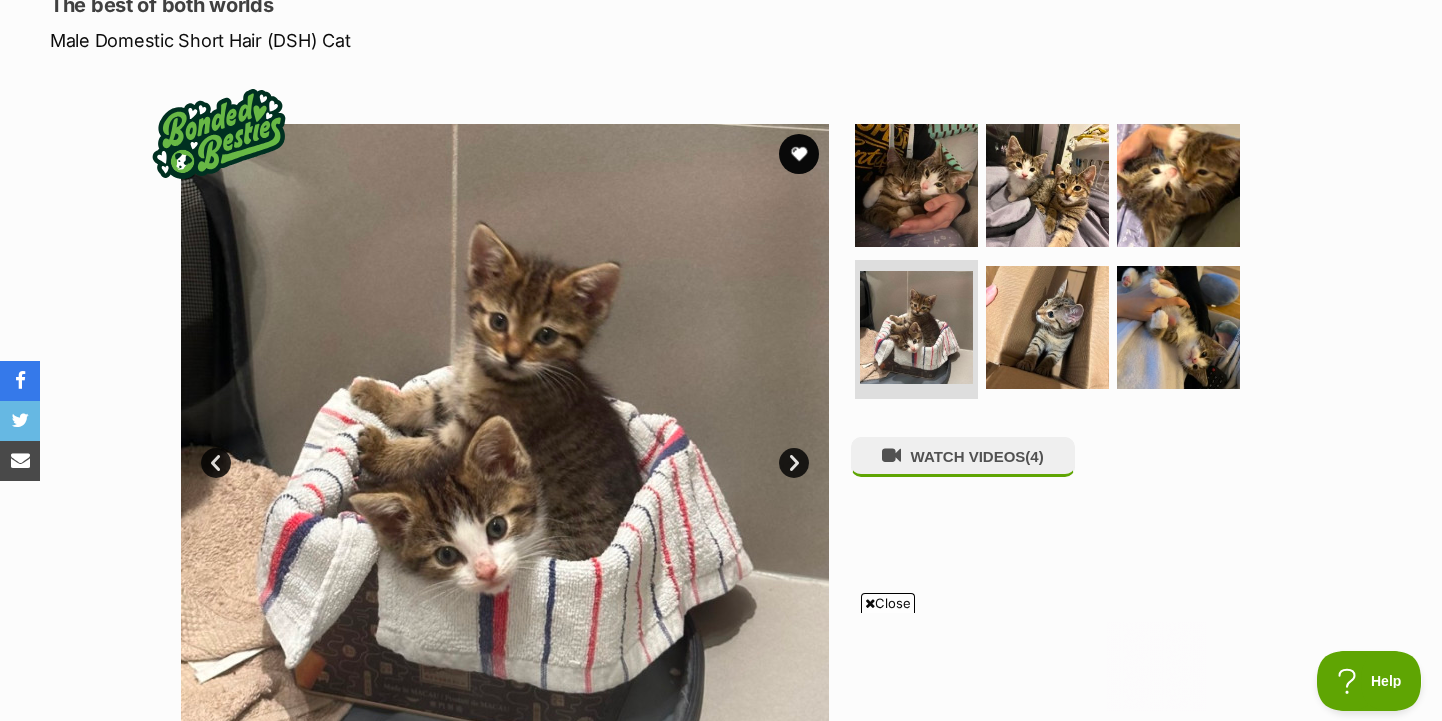 scroll, scrollTop: 781, scrollLeft: 0, axis: vertical 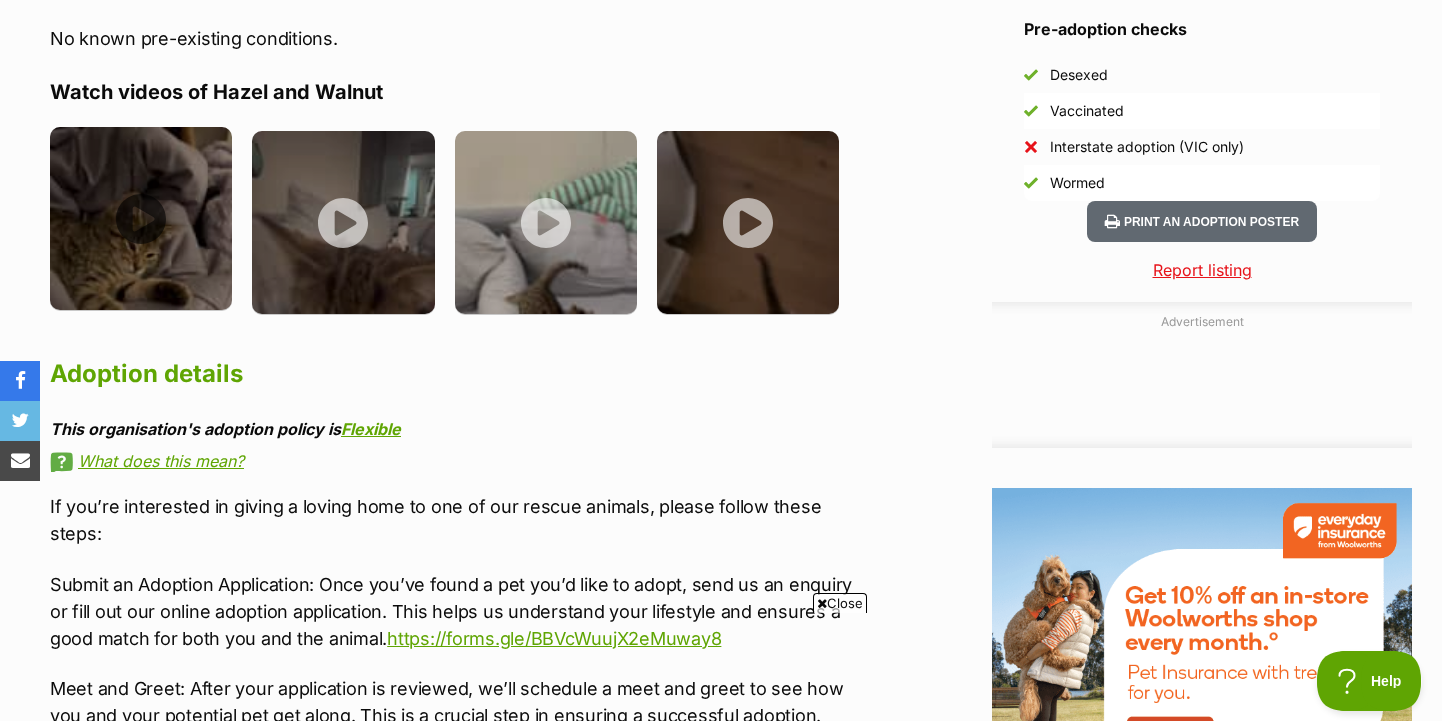 click at bounding box center [141, 218] 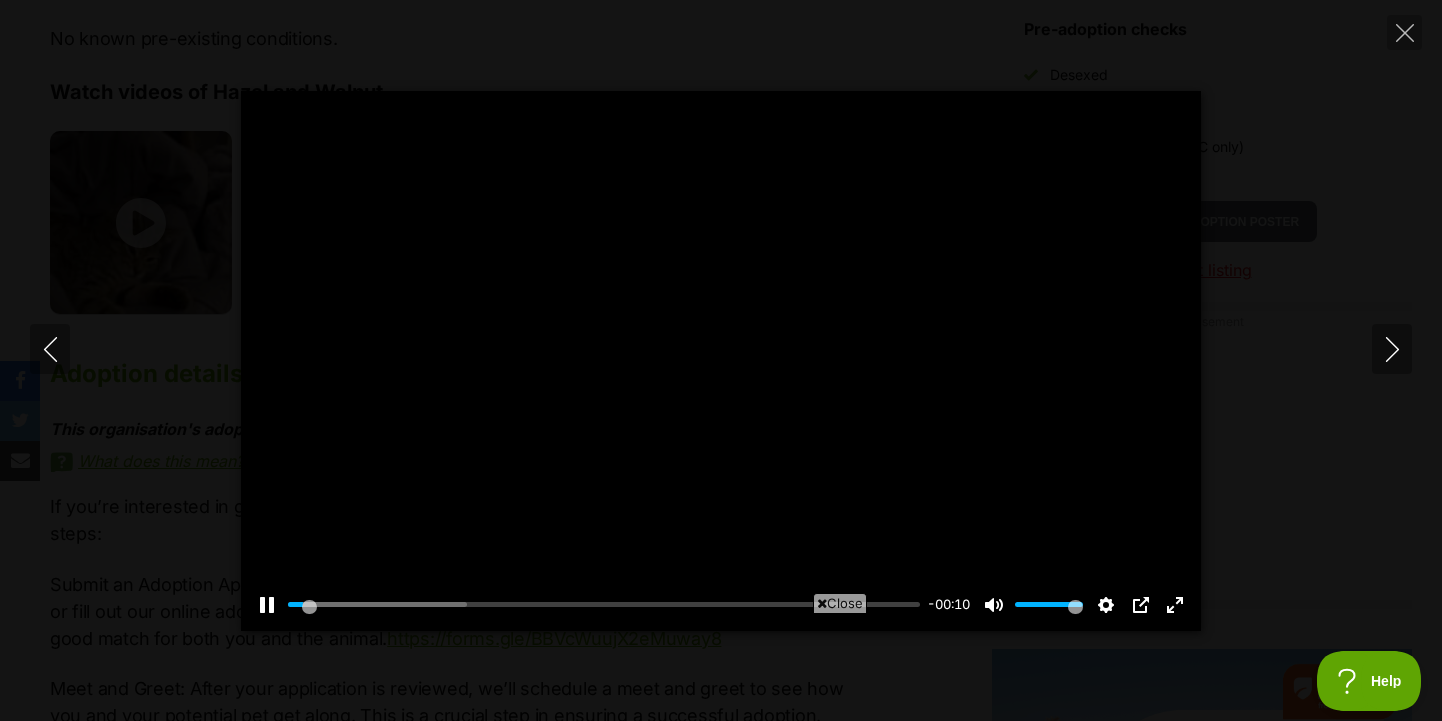scroll, scrollTop: 0, scrollLeft: 0, axis: both 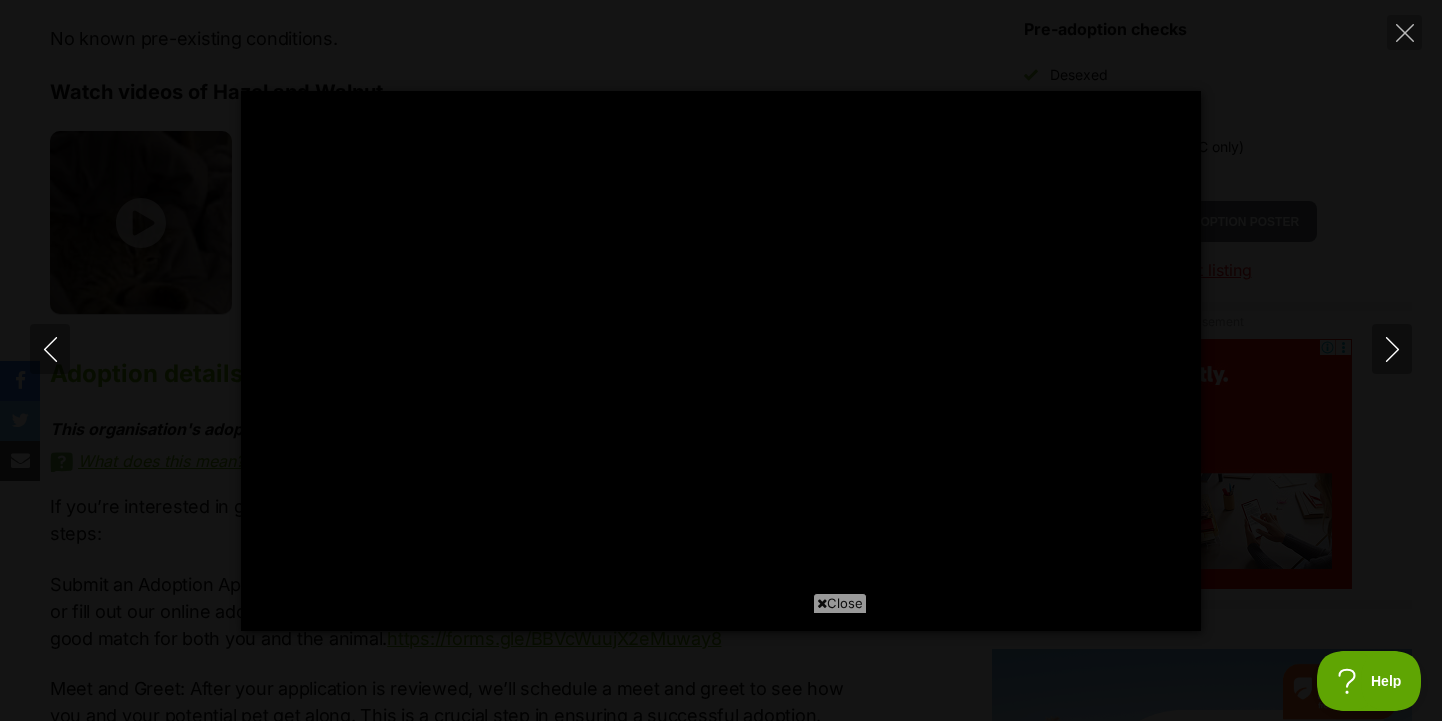click on "Pause Play % buffered 00:00 -00:07 Unmute Mute Disable captions Enable captions Settings Captions Disabled Quality undefined Speed Normal Captions Go back to previous menu Quality Go back to previous menu Speed Go back to previous menu 0.5× 0.75× Normal 1.25× 1.5× 1.75× 2× 4× PIP Exit fullscreen Enter fullscreen Play" at bounding box center [721, 361] 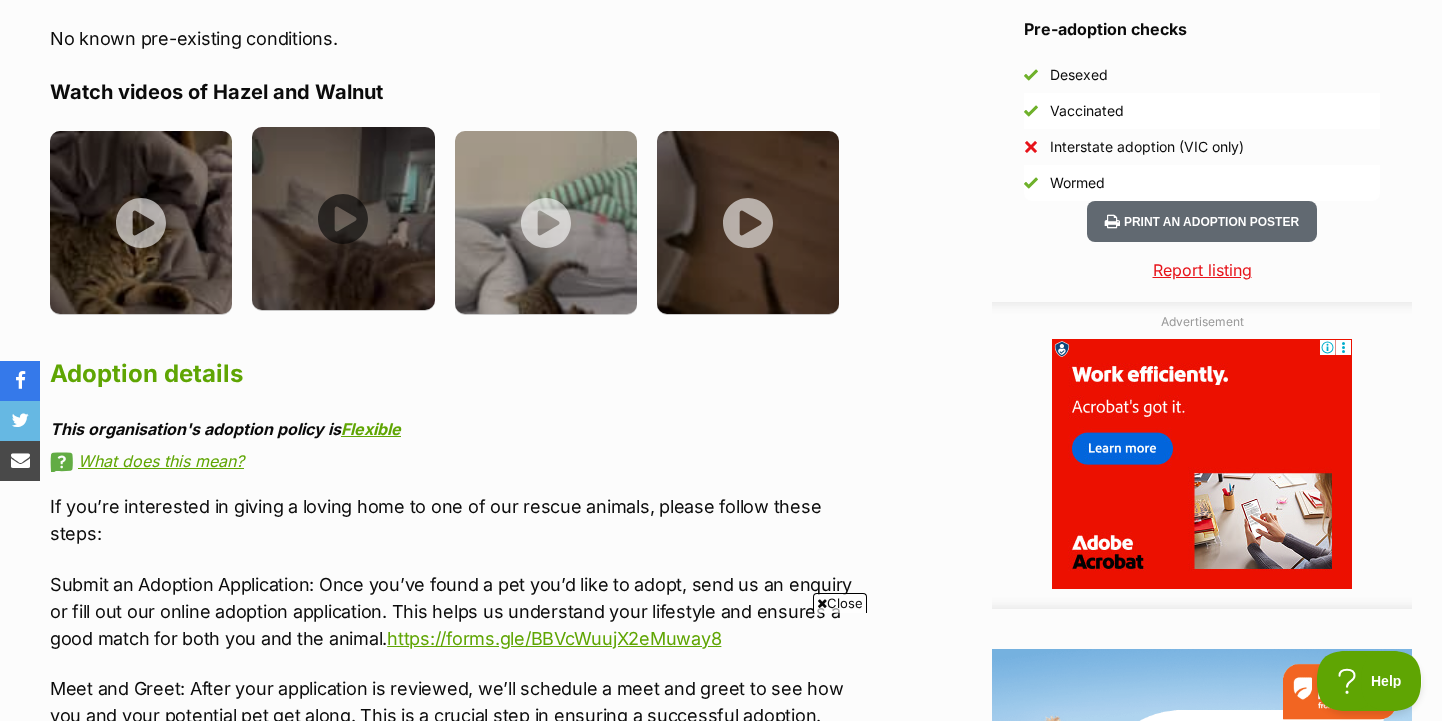 click at bounding box center (343, 218) 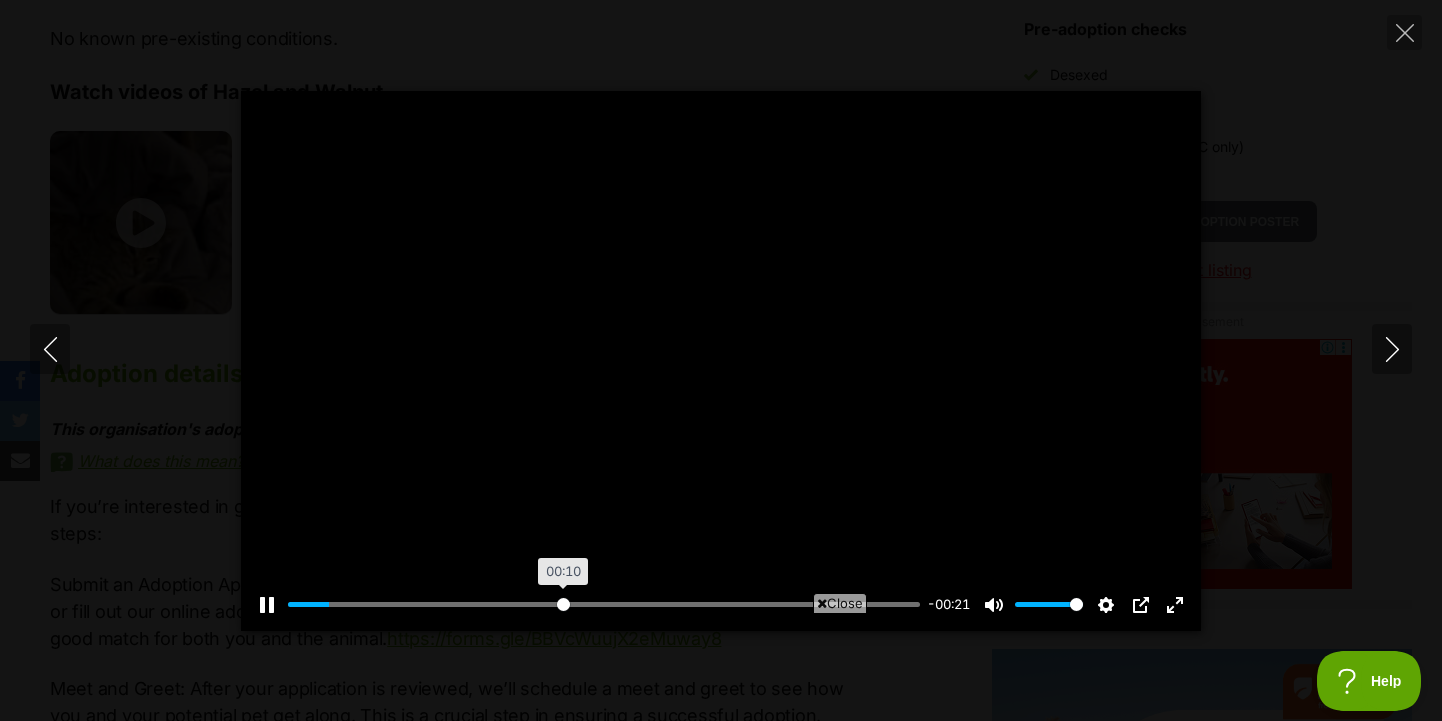 click at bounding box center (604, 604) 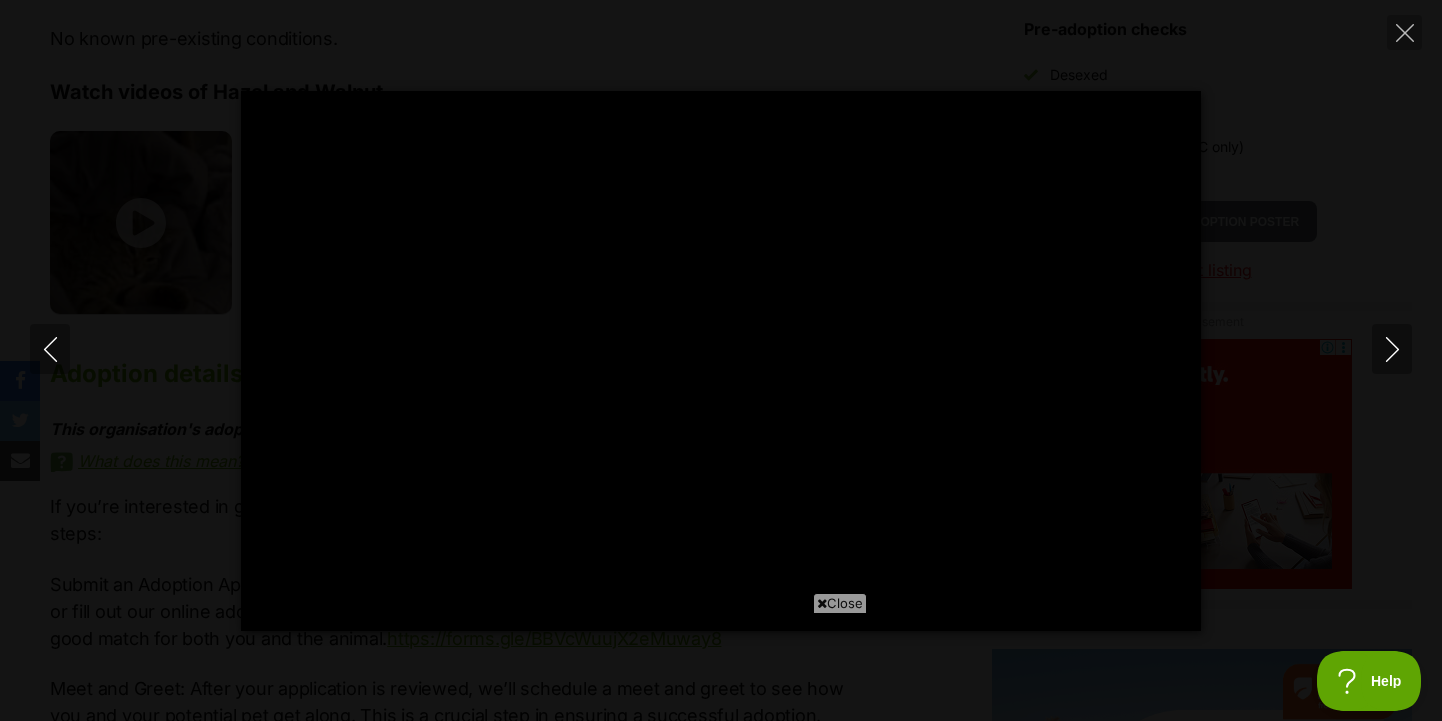click on "Pause Play % buffered 00:14 -00:10 Unmute Mute Disable captions Enable captions Settings Captions Disabled Quality undefined Speed Normal Captions Go back to previous menu Quality Go back to previous menu Speed Go back to previous menu 0.5× 0.75× Normal 1.25× 1.5× 1.75× 2× 4× PIP Exit fullscreen Enter fullscreen Play" at bounding box center (721, 361) 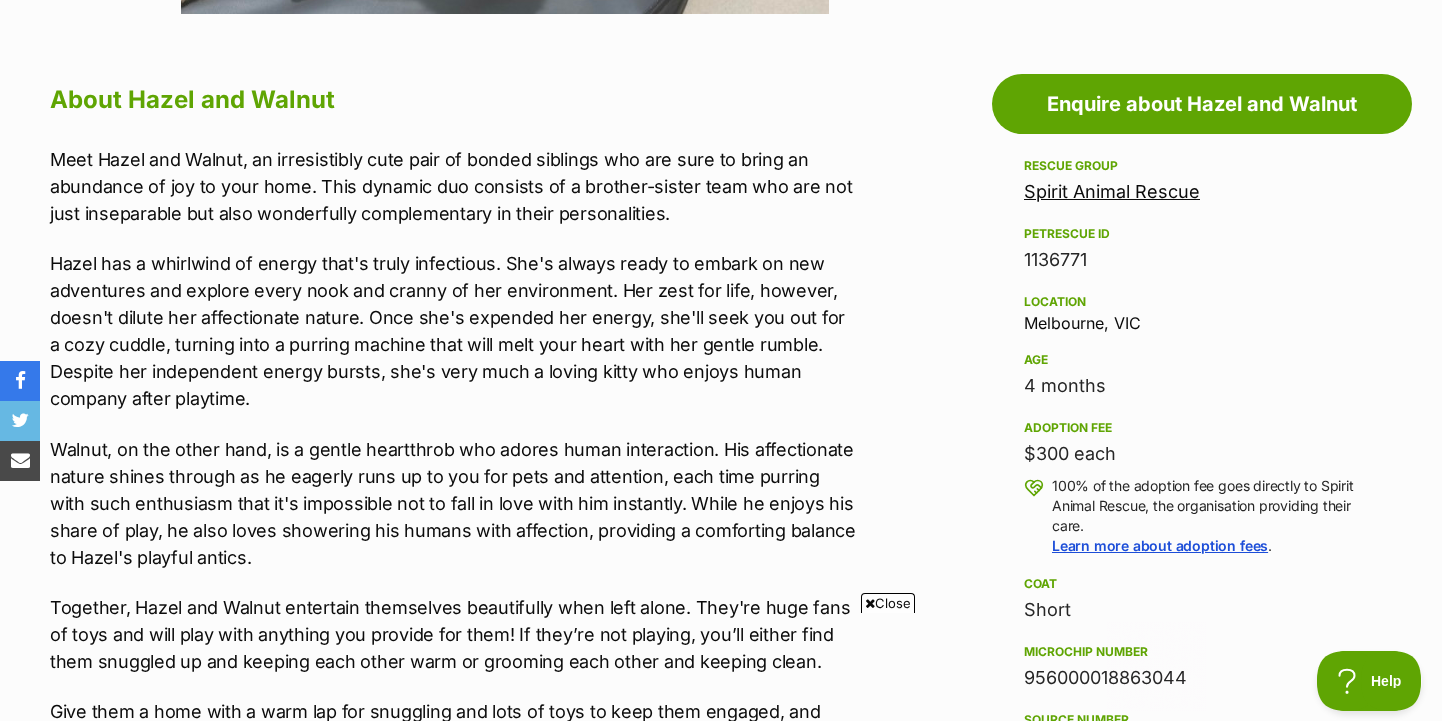 scroll, scrollTop: 299, scrollLeft: 0, axis: vertical 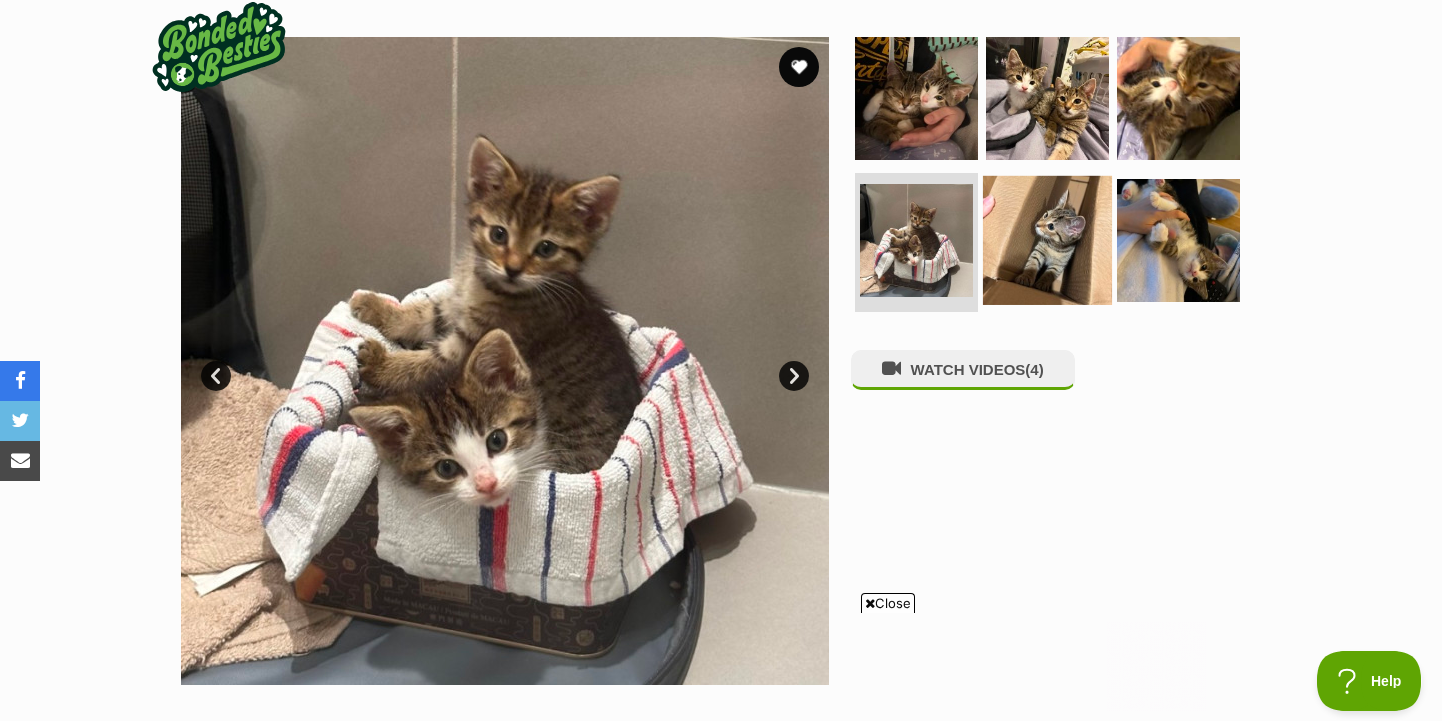 click at bounding box center [1047, 239] 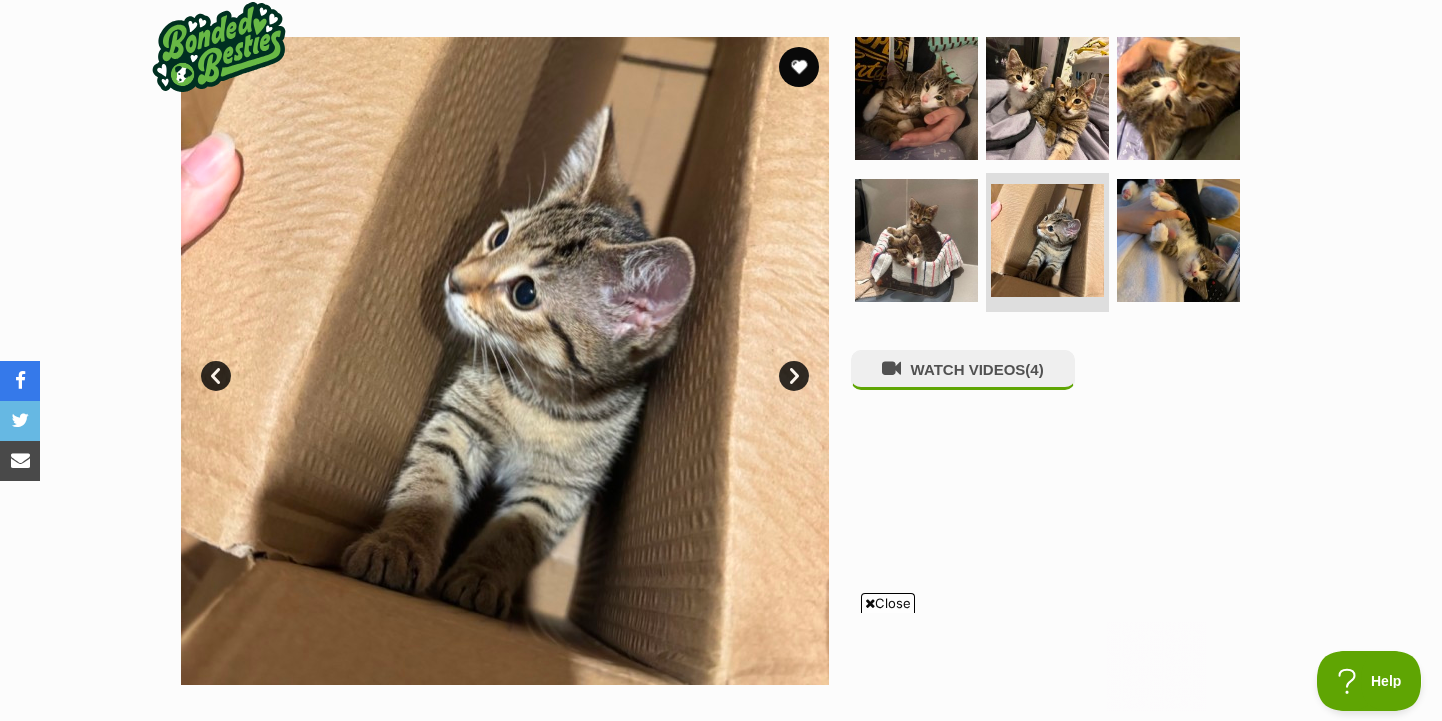 click on "Next" at bounding box center [794, 376] 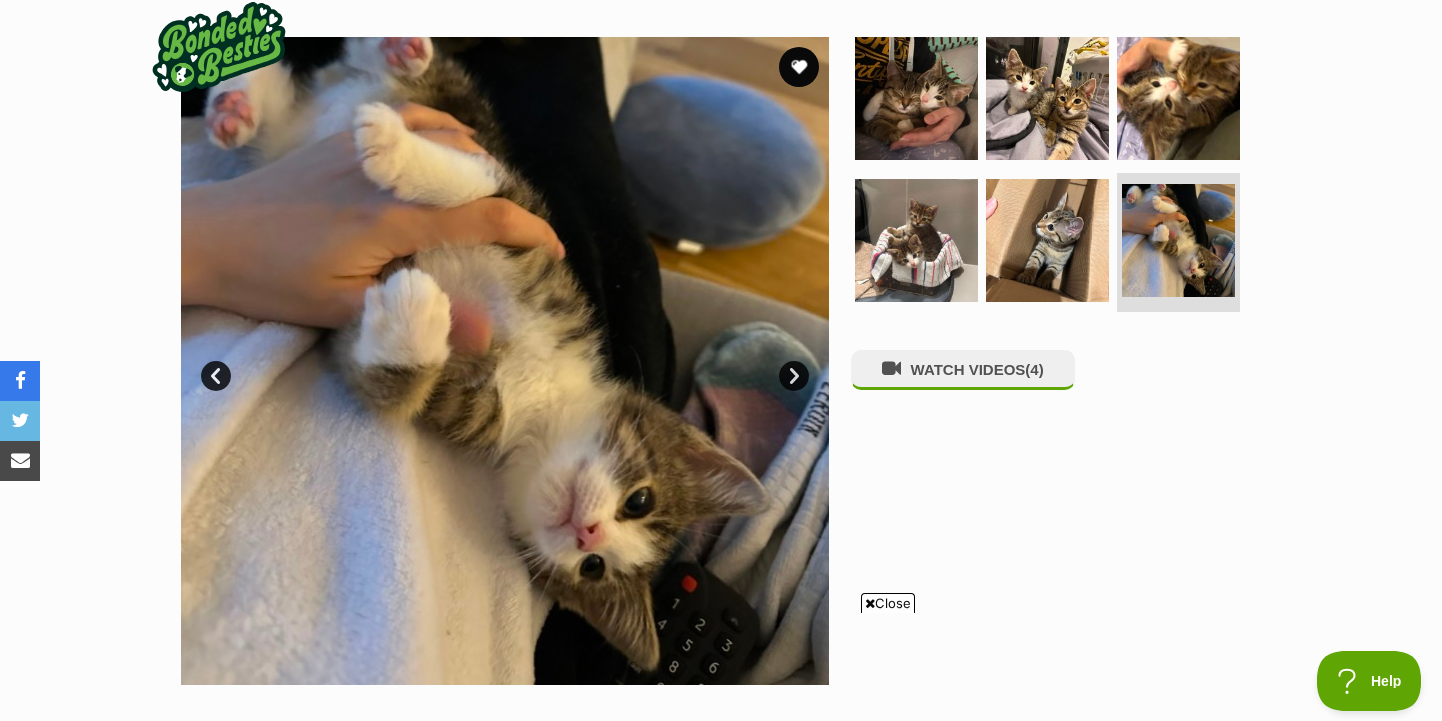 click on "Next" at bounding box center (794, 376) 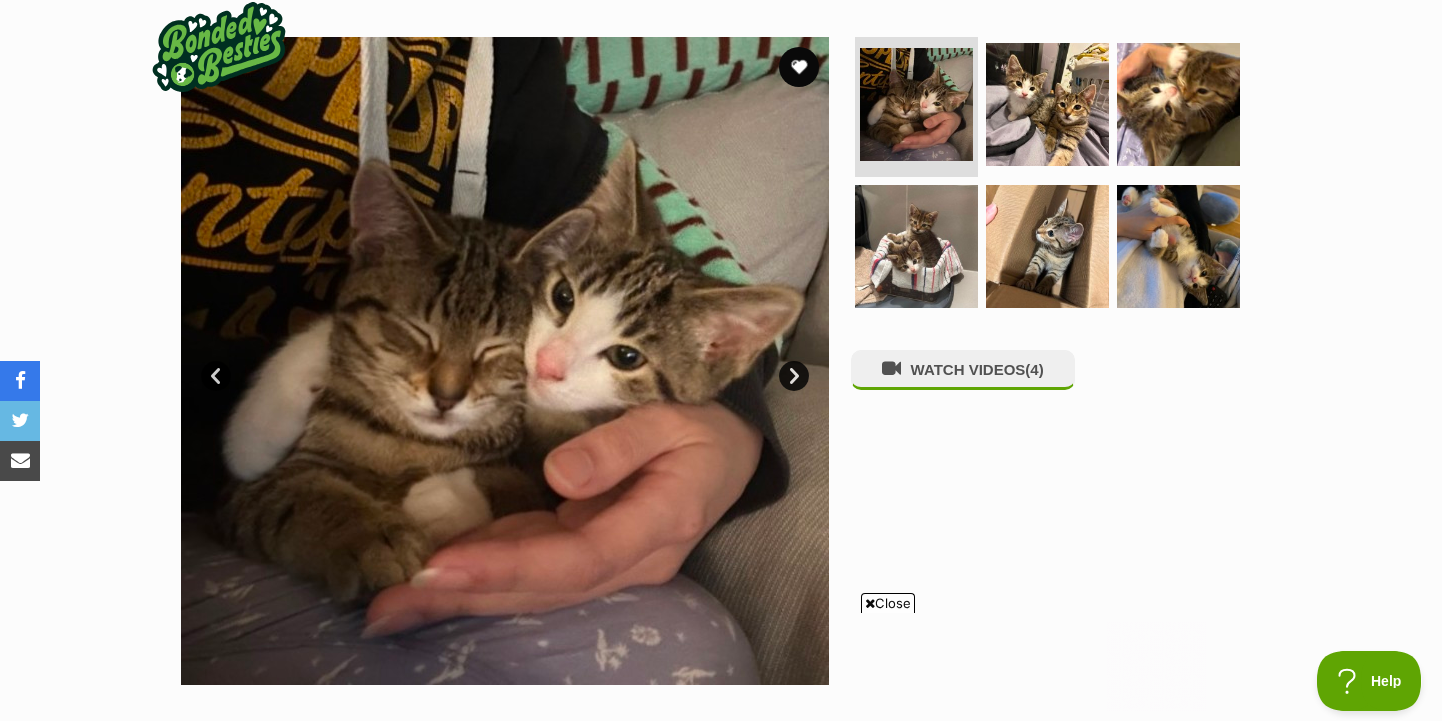 click on "Next" at bounding box center (794, 376) 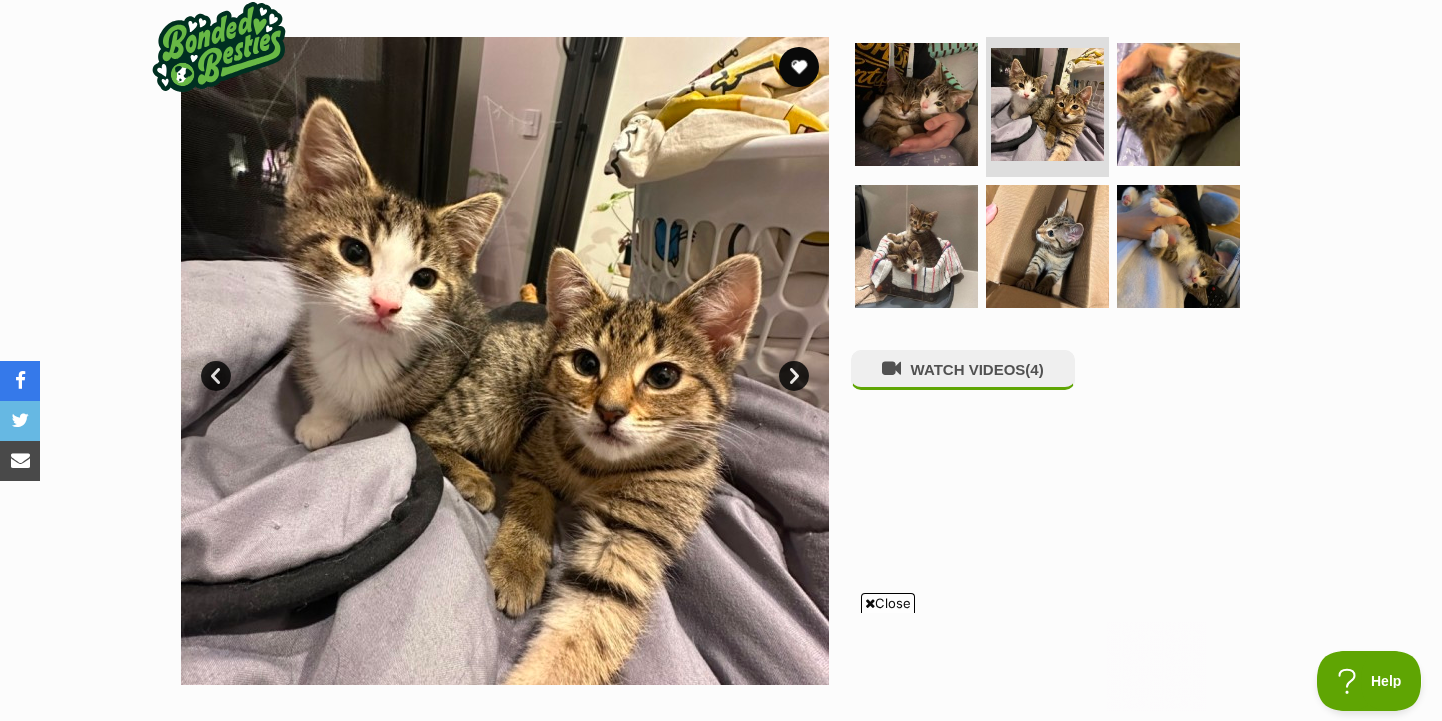 click on "Next" at bounding box center (794, 376) 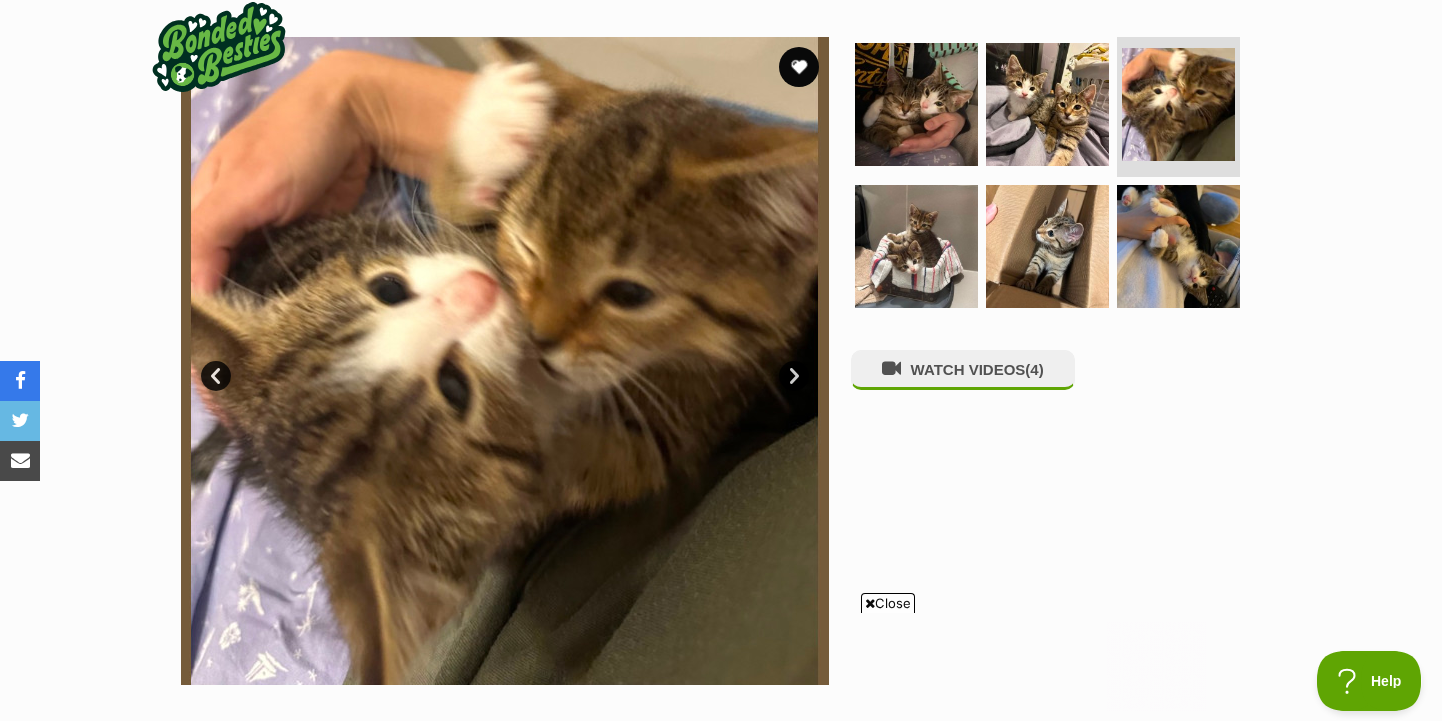 click on "Next" at bounding box center (794, 376) 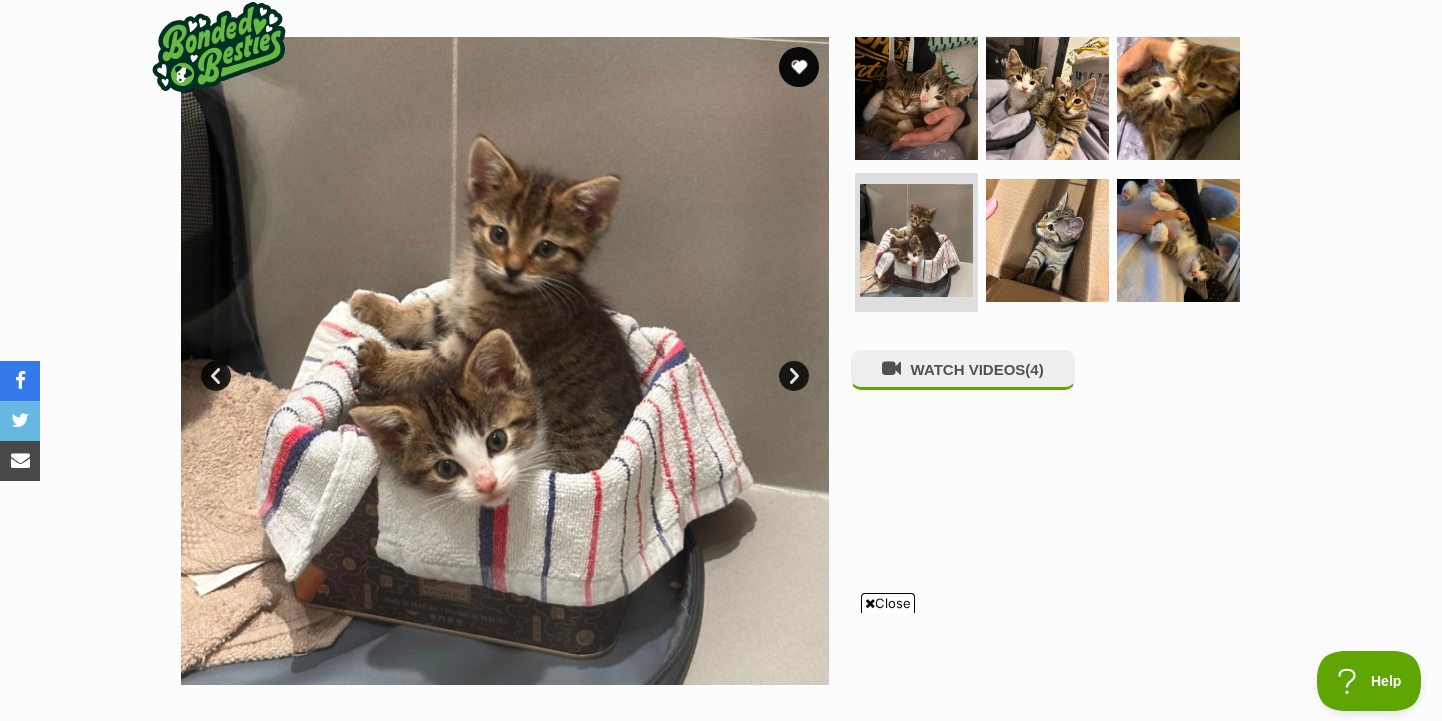 click on "Next" at bounding box center [794, 376] 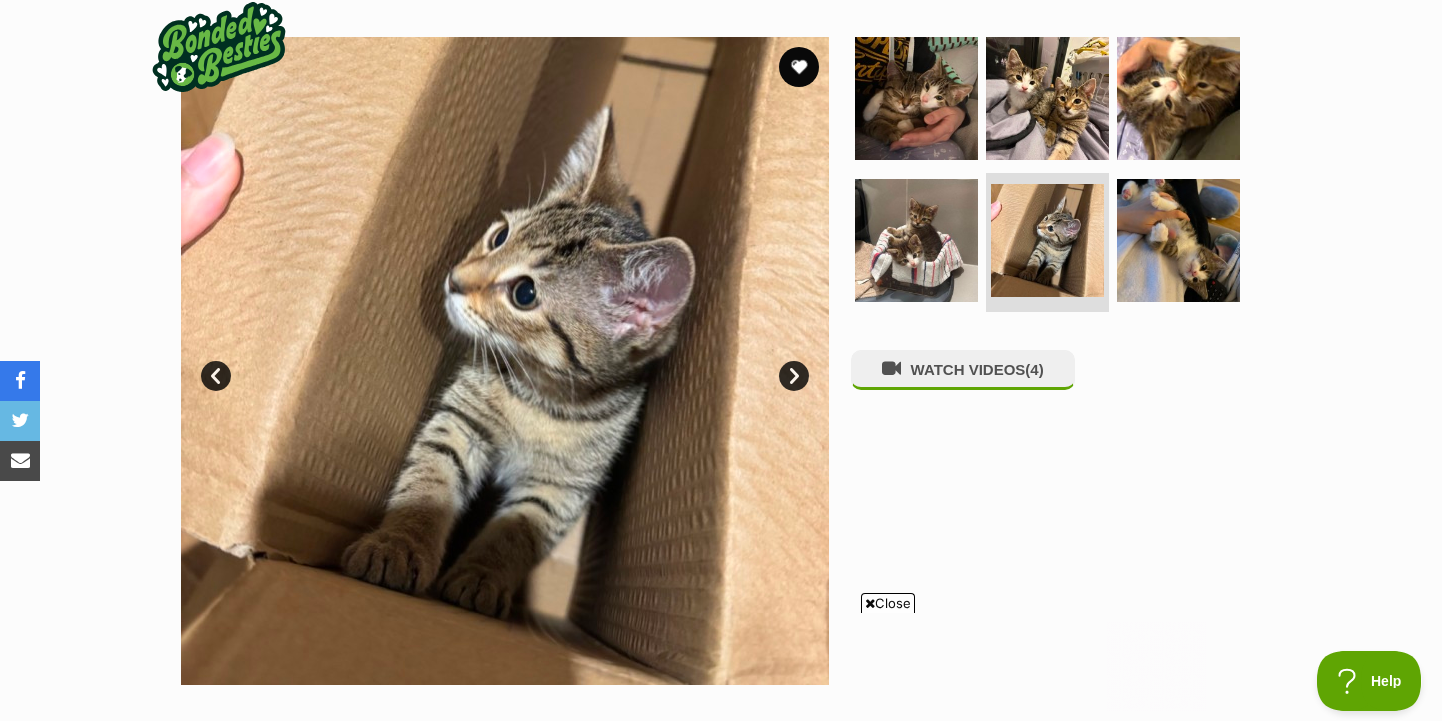 click on "Next" at bounding box center [794, 376] 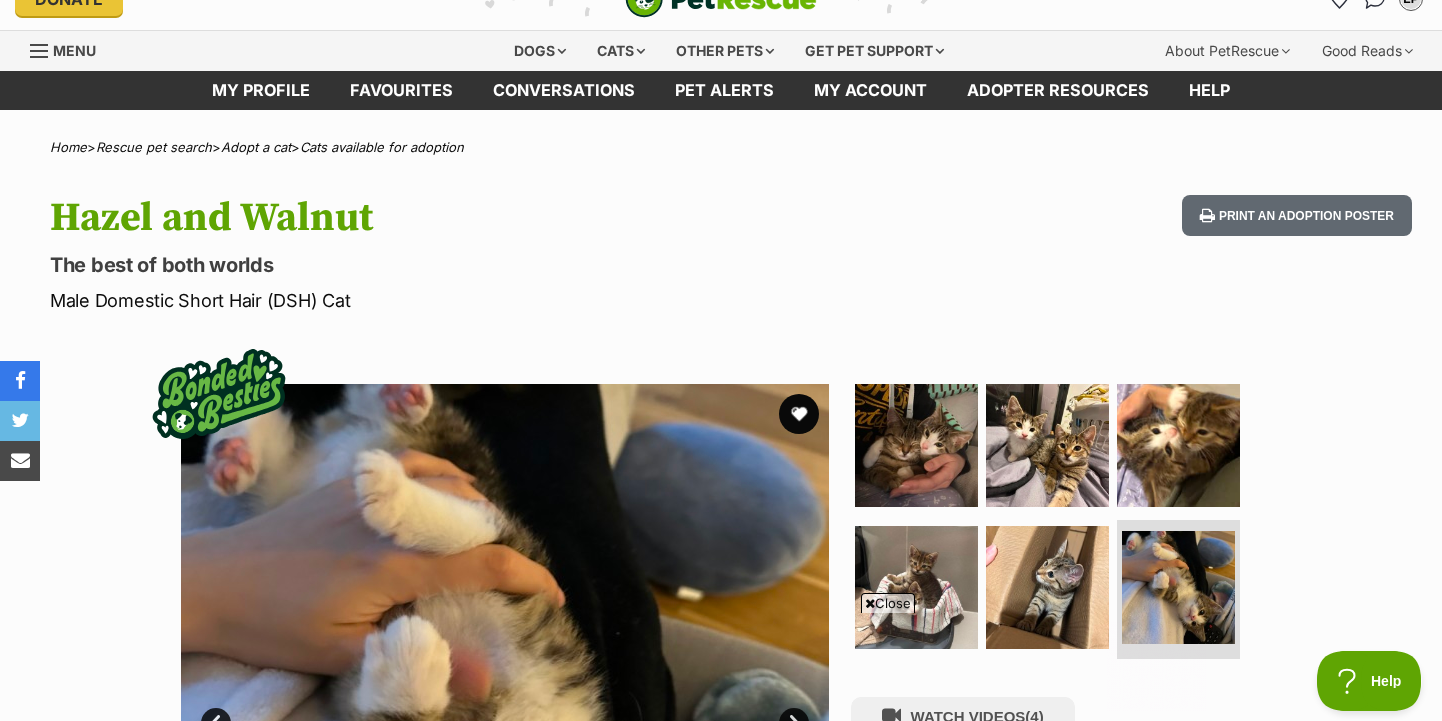 scroll, scrollTop: 0, scrollLeft: 0, axis: both 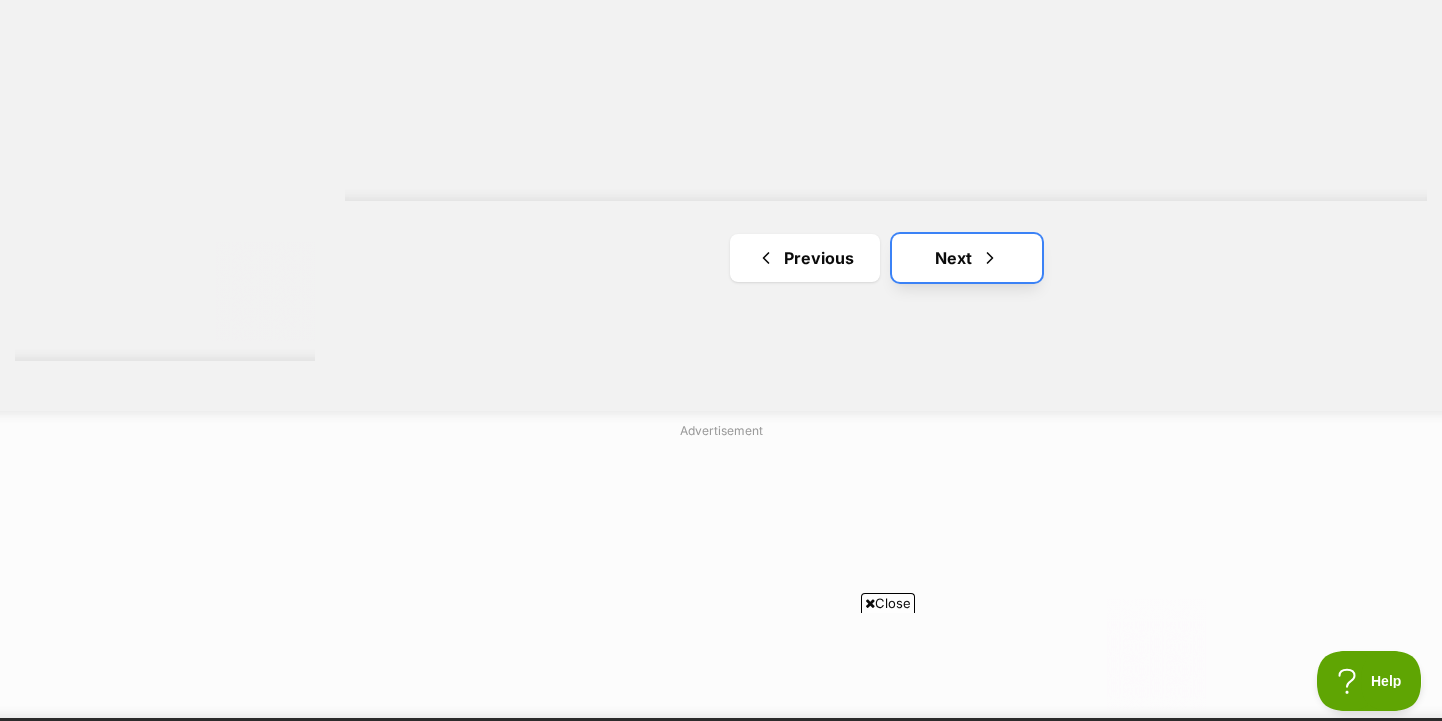 click on "Next" at bounding box center [967, 258] 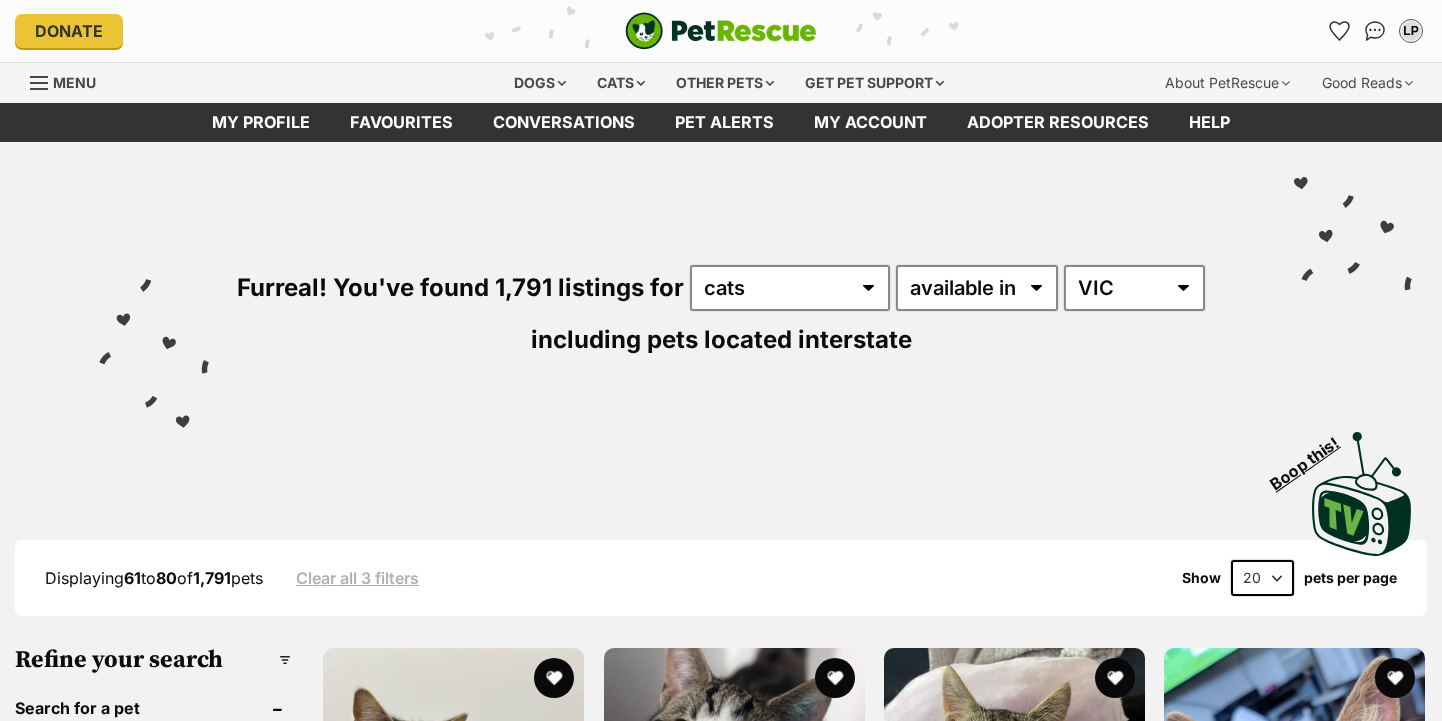 scroll, scrollTop: 0, scrollLeft: 0, axis: both 